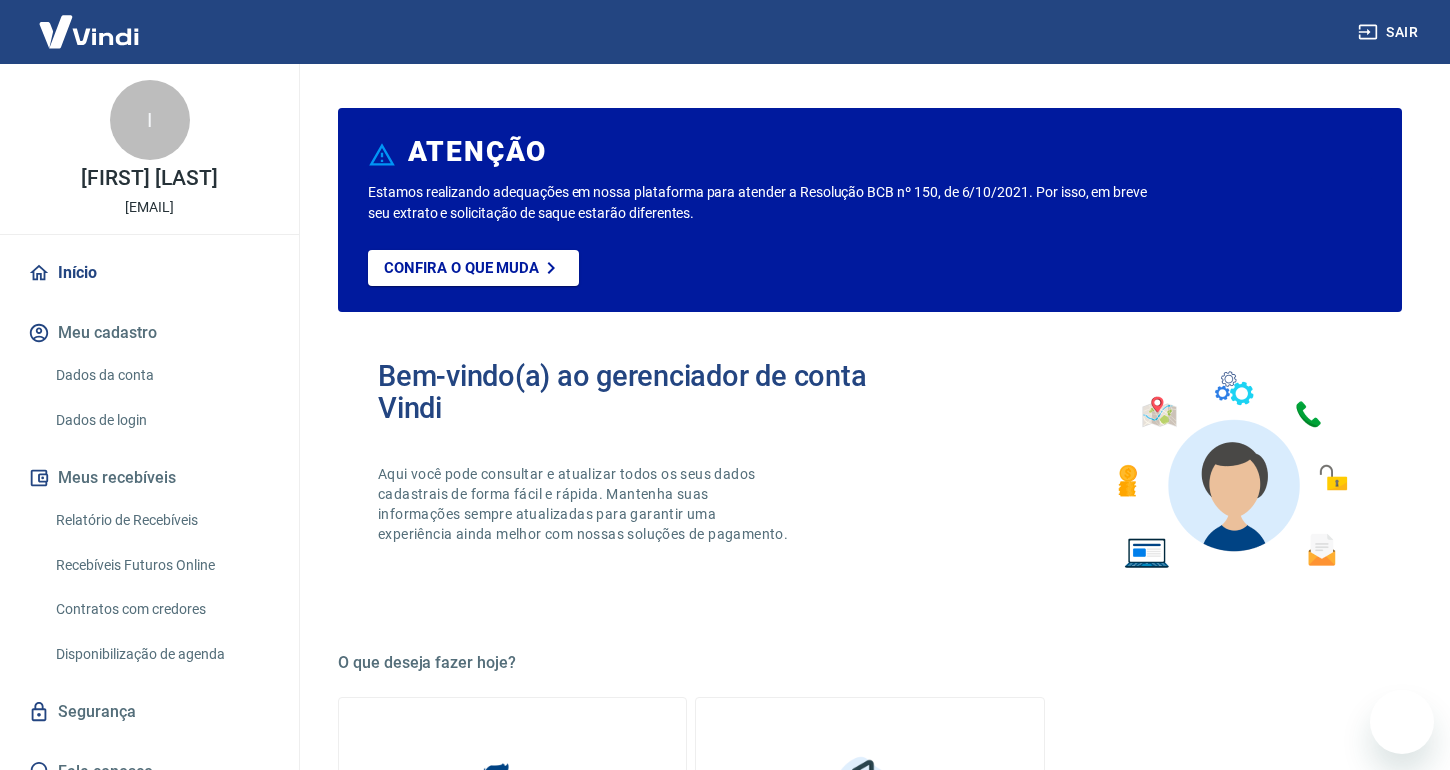 scroll, scrollTop: 0, scrollLeft: 0, axis: both 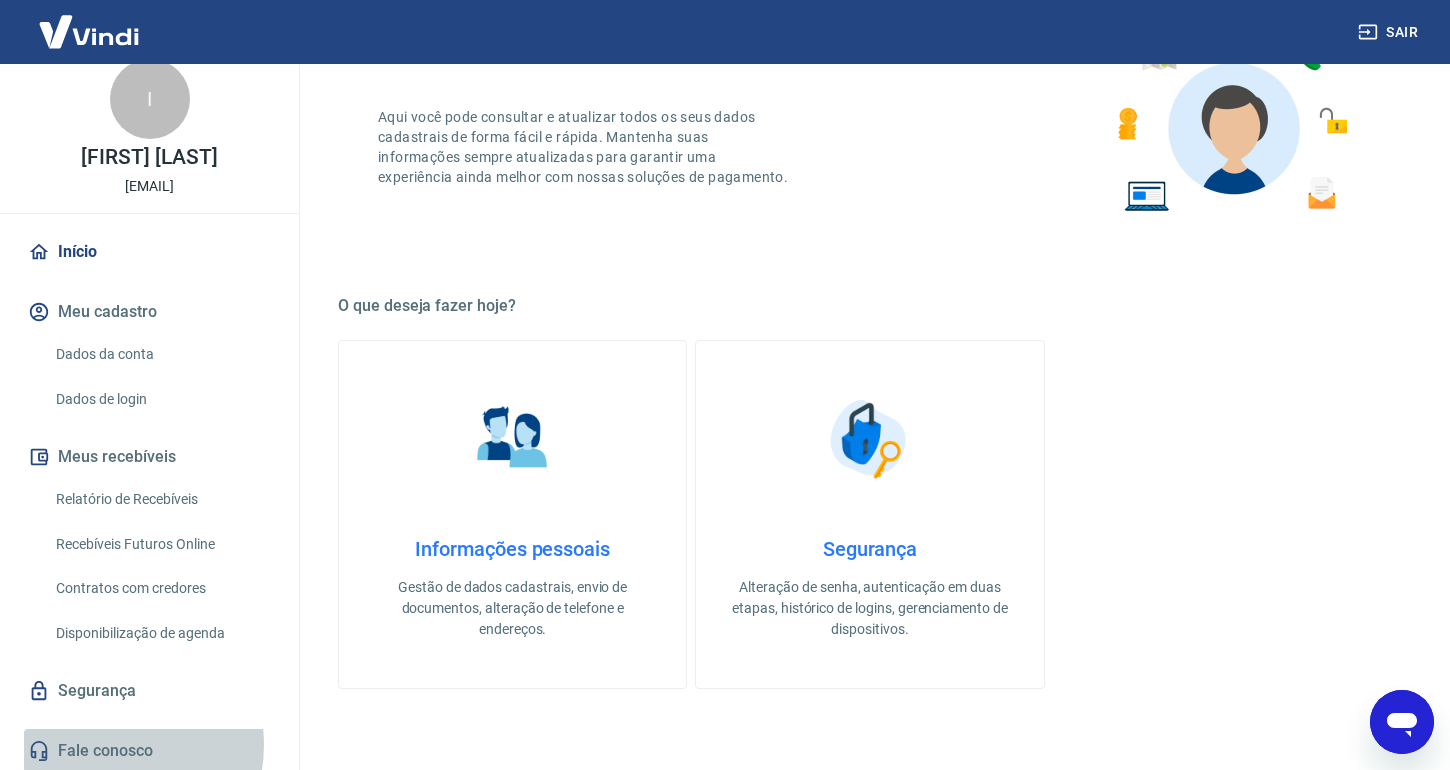click on "Fale conosco" at bounding box center (149, 751) 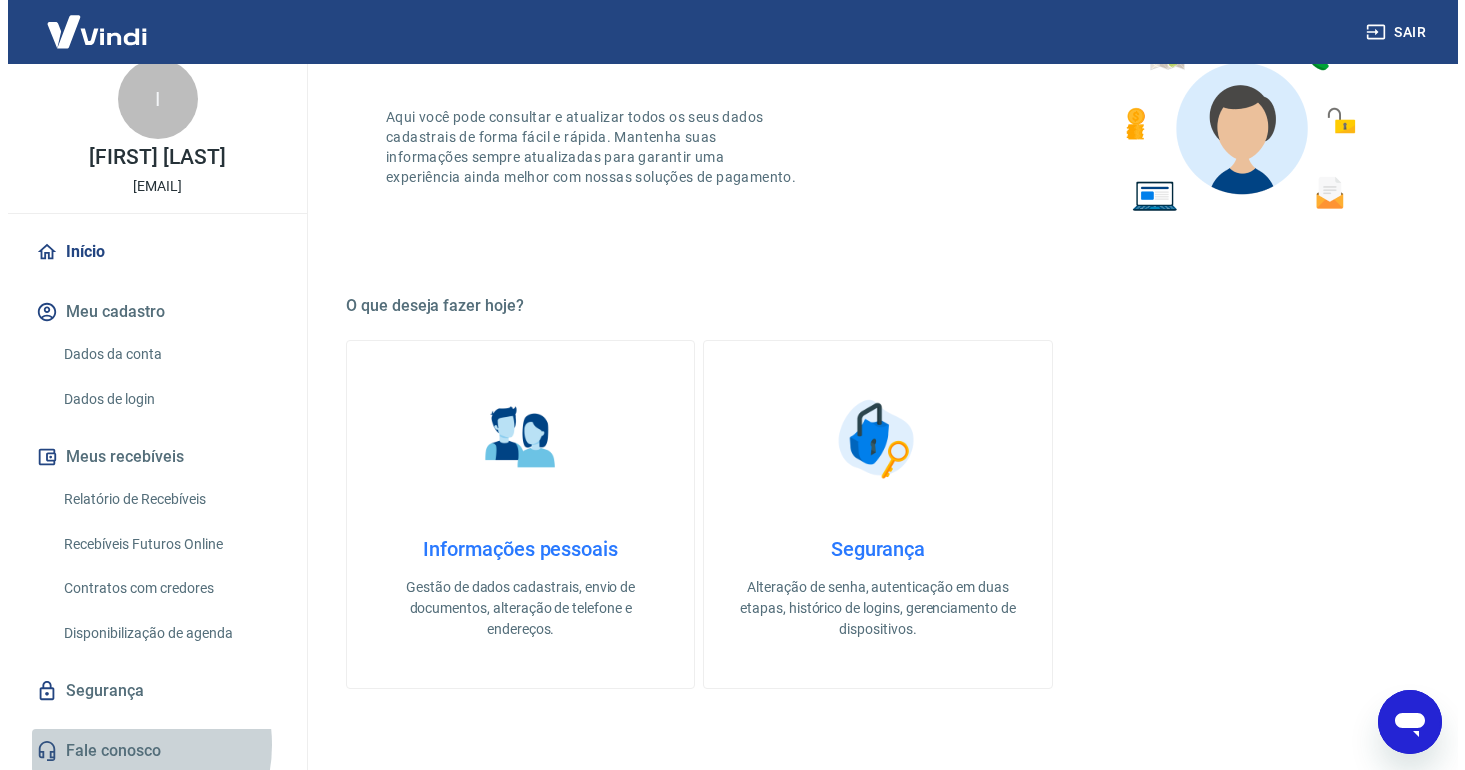 scroll, scrollTop: 0, scrollLeft: 0, axis: both 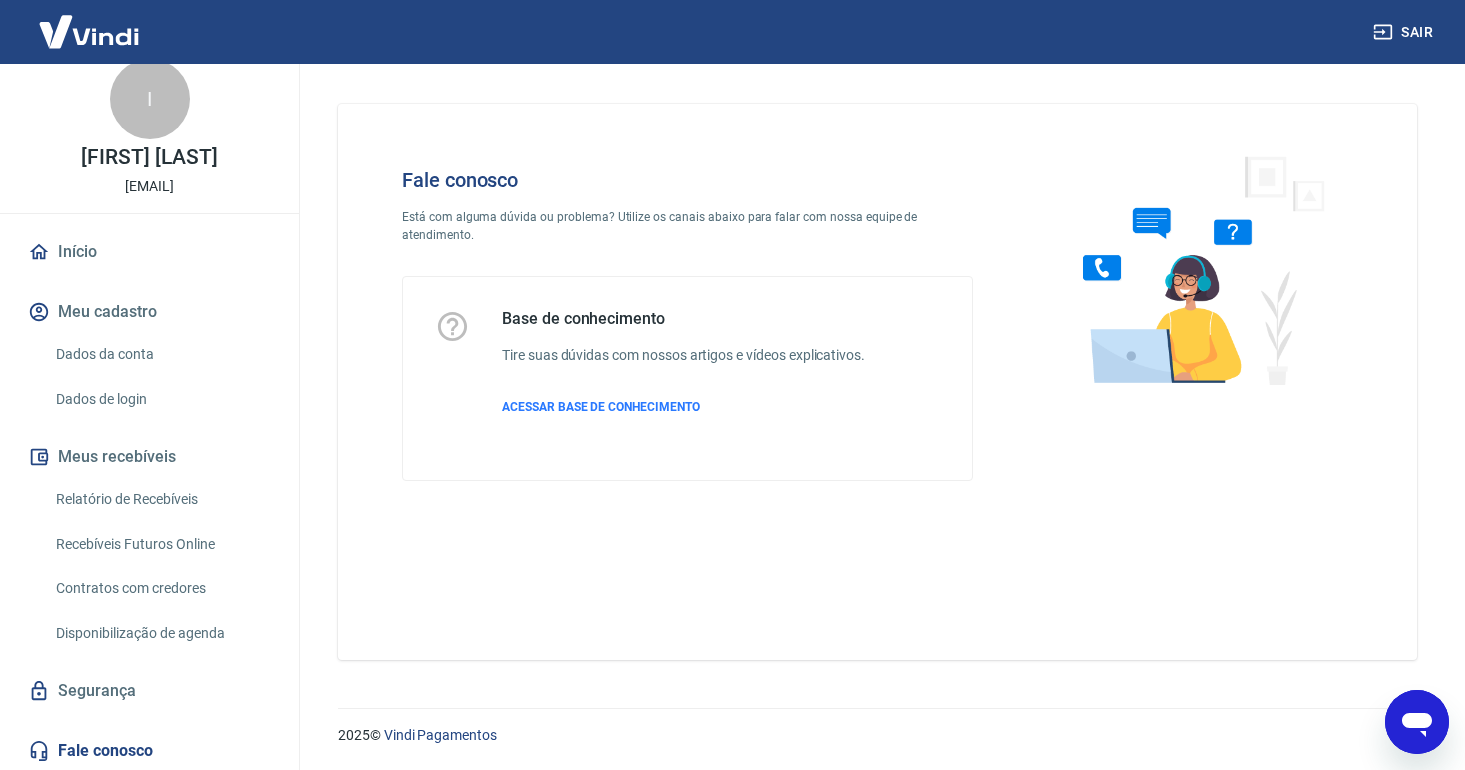 click 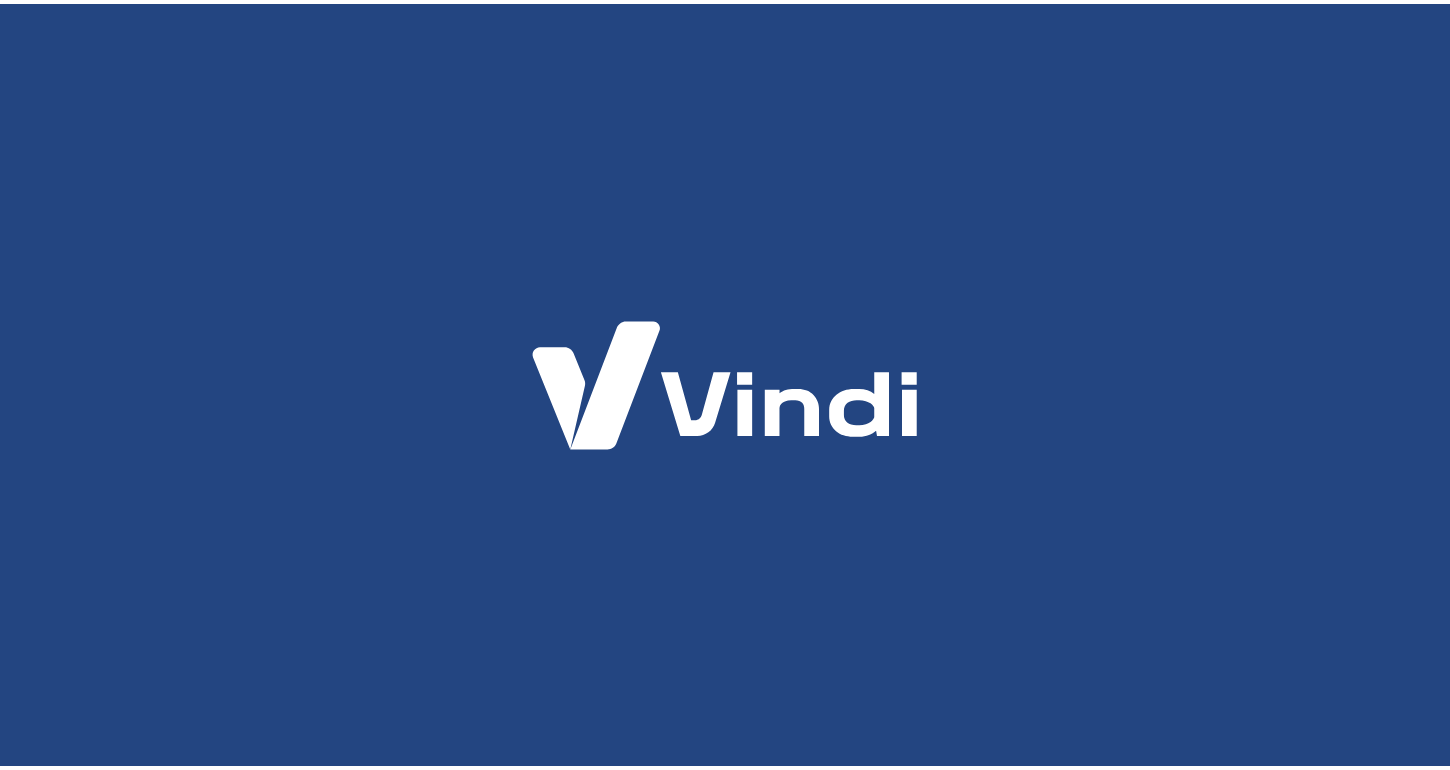 scroll, scrollTop: 0, scrollLeft: 0, axis: both 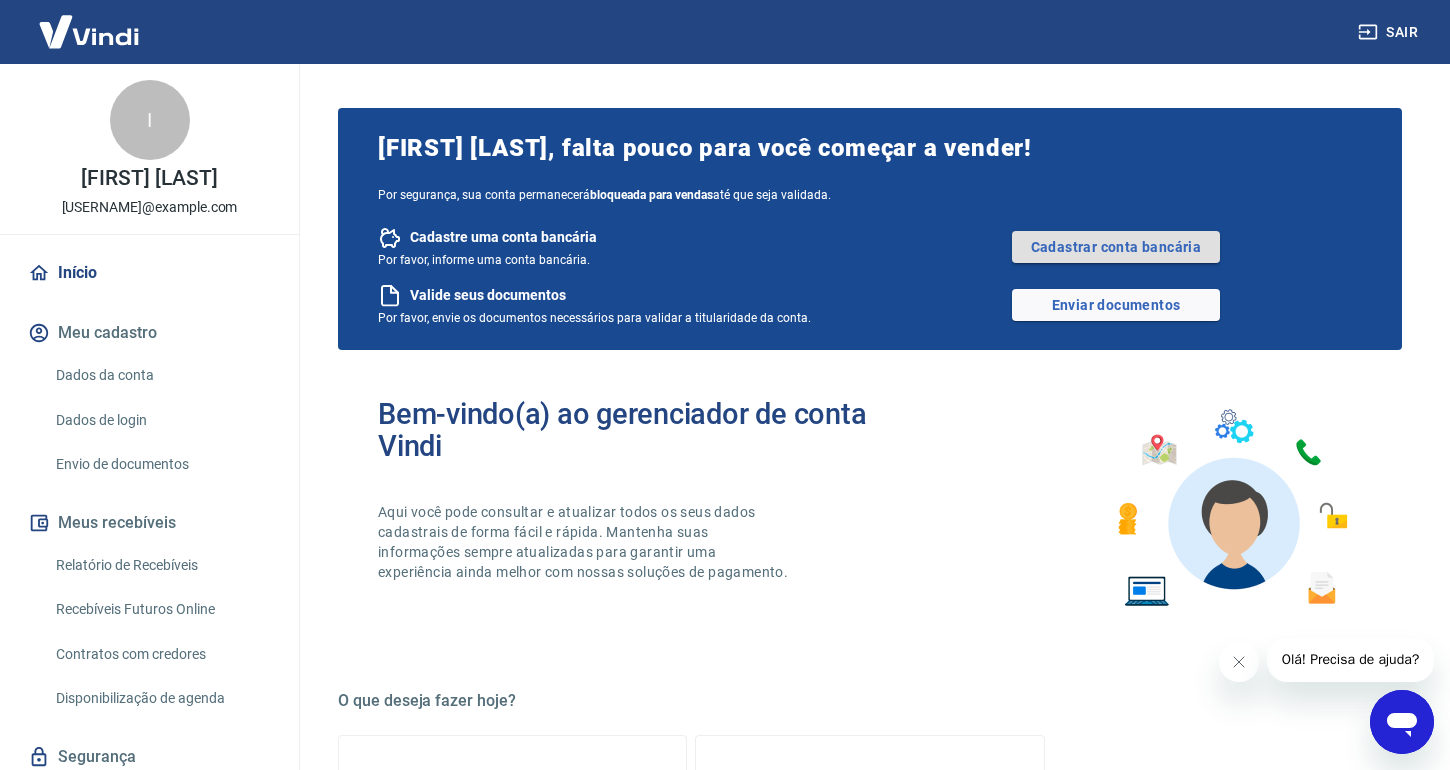 click on "Cadastrar conta bancária" at bounding box center [1116, 247] 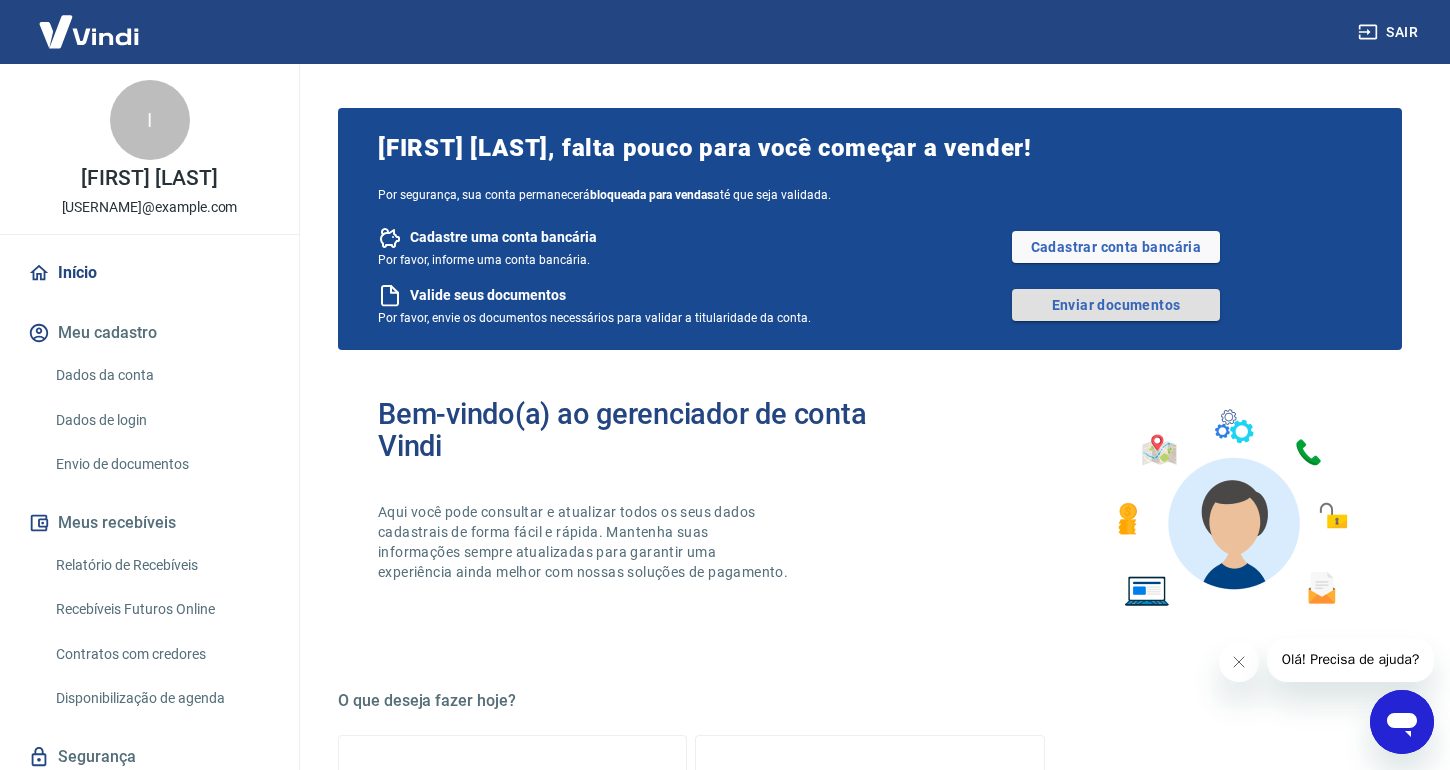 click on "Enviar documentos" at bounding box center [1116, 305] 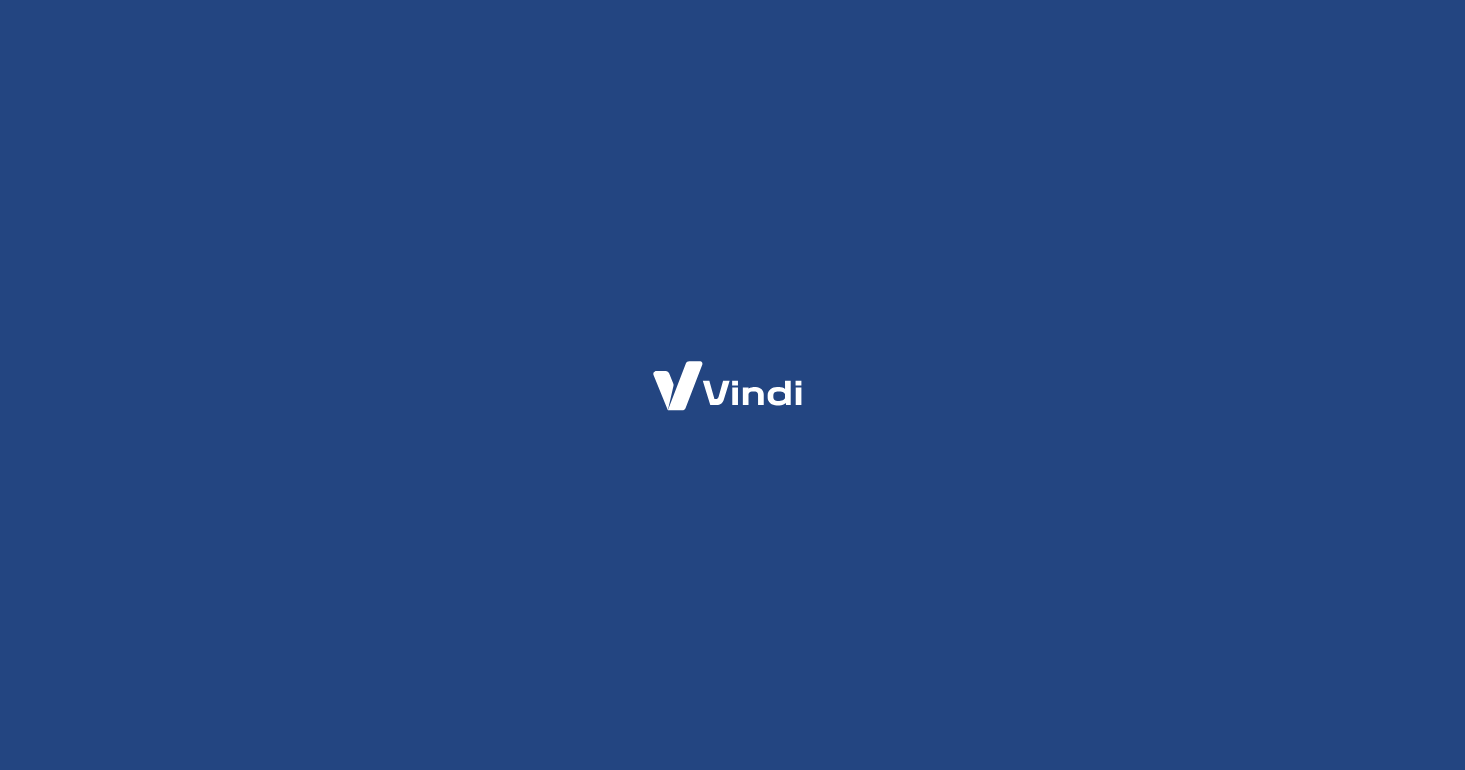 scroll, scrollTop: 0, scrollLeft: 0, axis: both 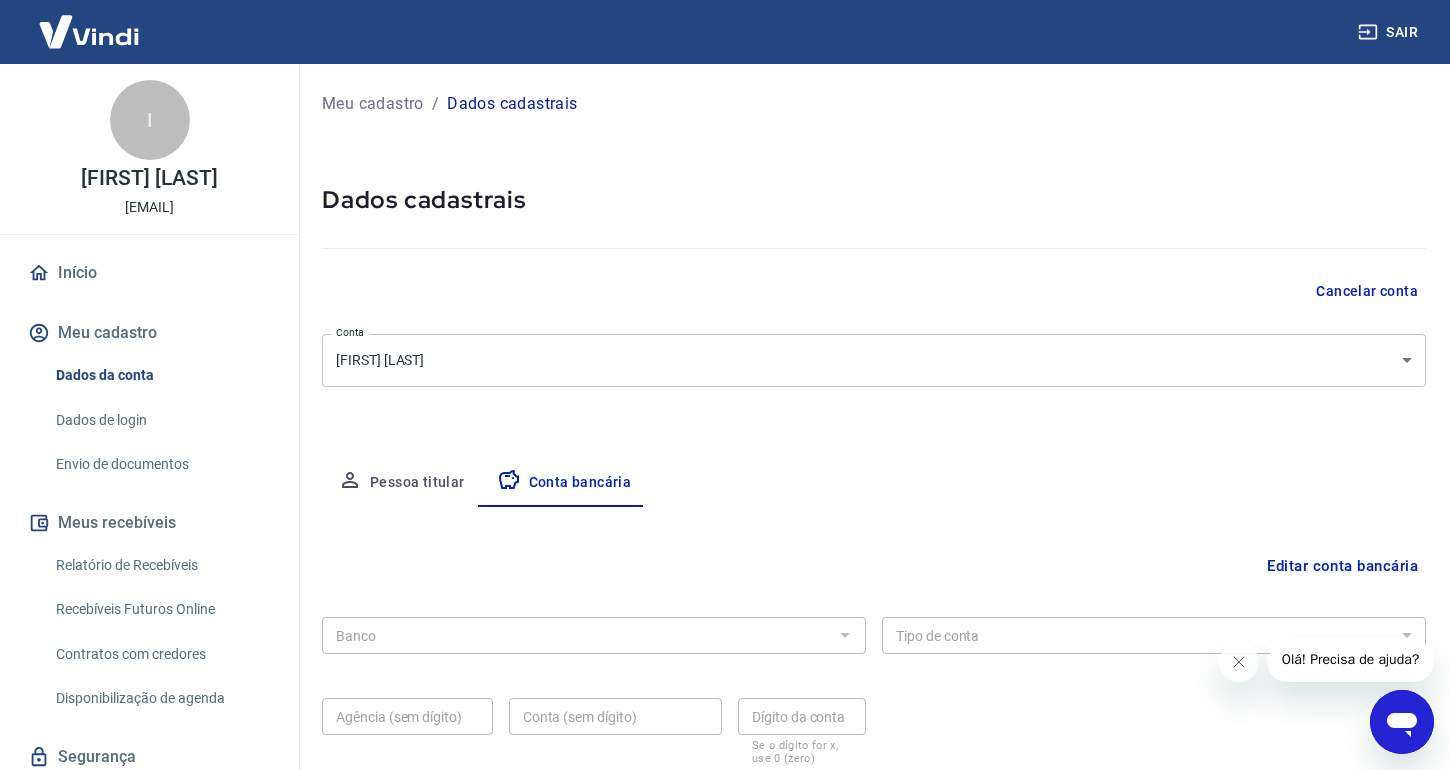 click on "Sair I [FIRST] [LAST] [EMAIL] Início Meu cadastro Dados da conta Dados de login Envio de documentos Meus recebíveis Relatório de Recebíveis Recebíveis Futuros Online Contratos com credores Disponibilização de agenda Segurança Fale conosco Meu cadastro / Dados cadastrais Dados cadastrais Cancelar conta Conta [FIRST] [LAST] [object Object] Conta Pessoa titular Conta bancária Editar conta bancária Banco Banco Tipo de conta Conta Corrente Conta Poupança Tipo de conta Agência (sem dígito) Agência (sem dígito) Conta (sem dígito) Conta (sem dígito) Dígito da conta Dígito da conta Se o dígito for x, use 0 (zero) Atenção Ao cadastrar uma nova conta bancária, faremos um crédito de valor simbólico na conta bancária informada. Este crédito é apenas para verificação de segurança e será feito automaticamente após a alteração da conta. Salvar Cancelar 2025  ©   Vindi Pagamentos" at bounding box center (725, 385) 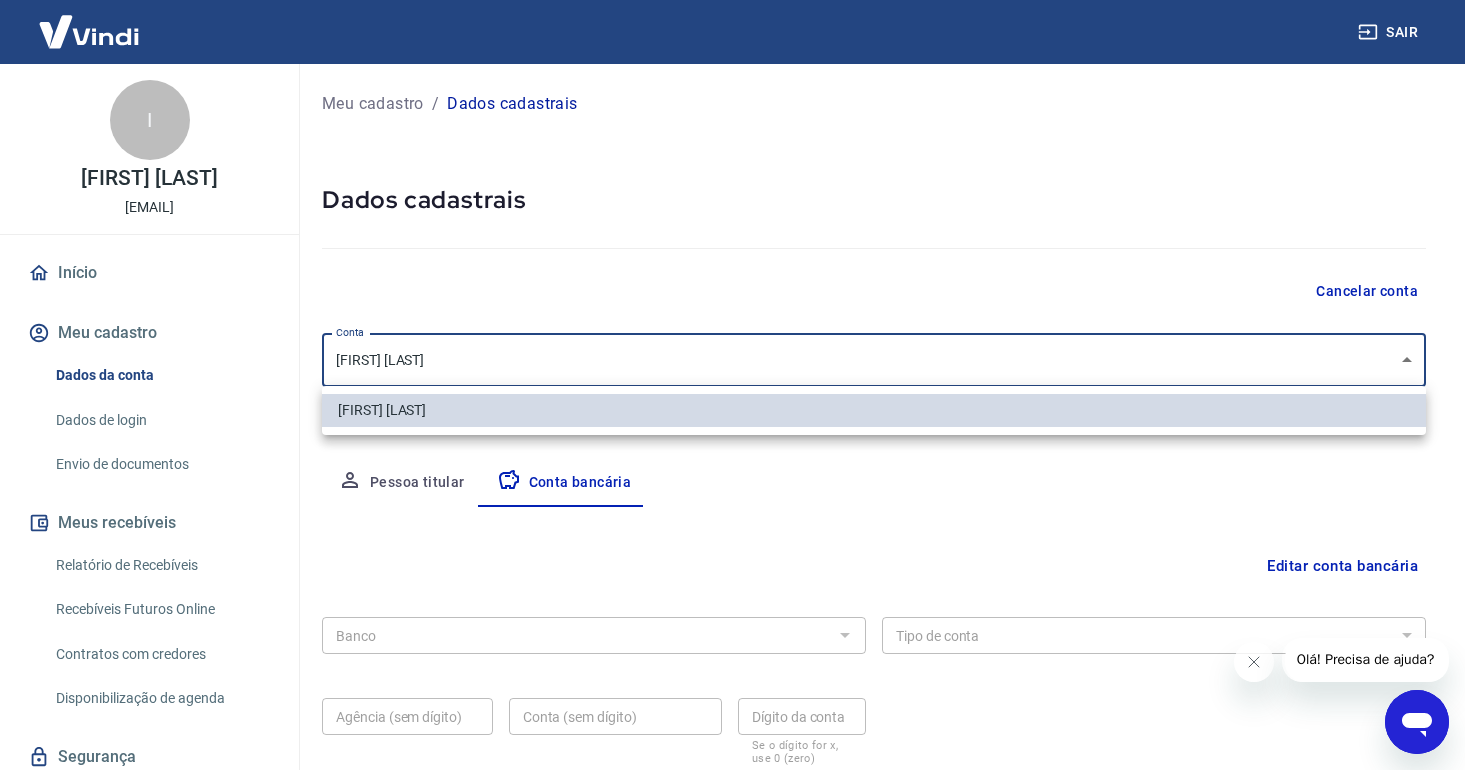 click at bounding box center (732, 385) 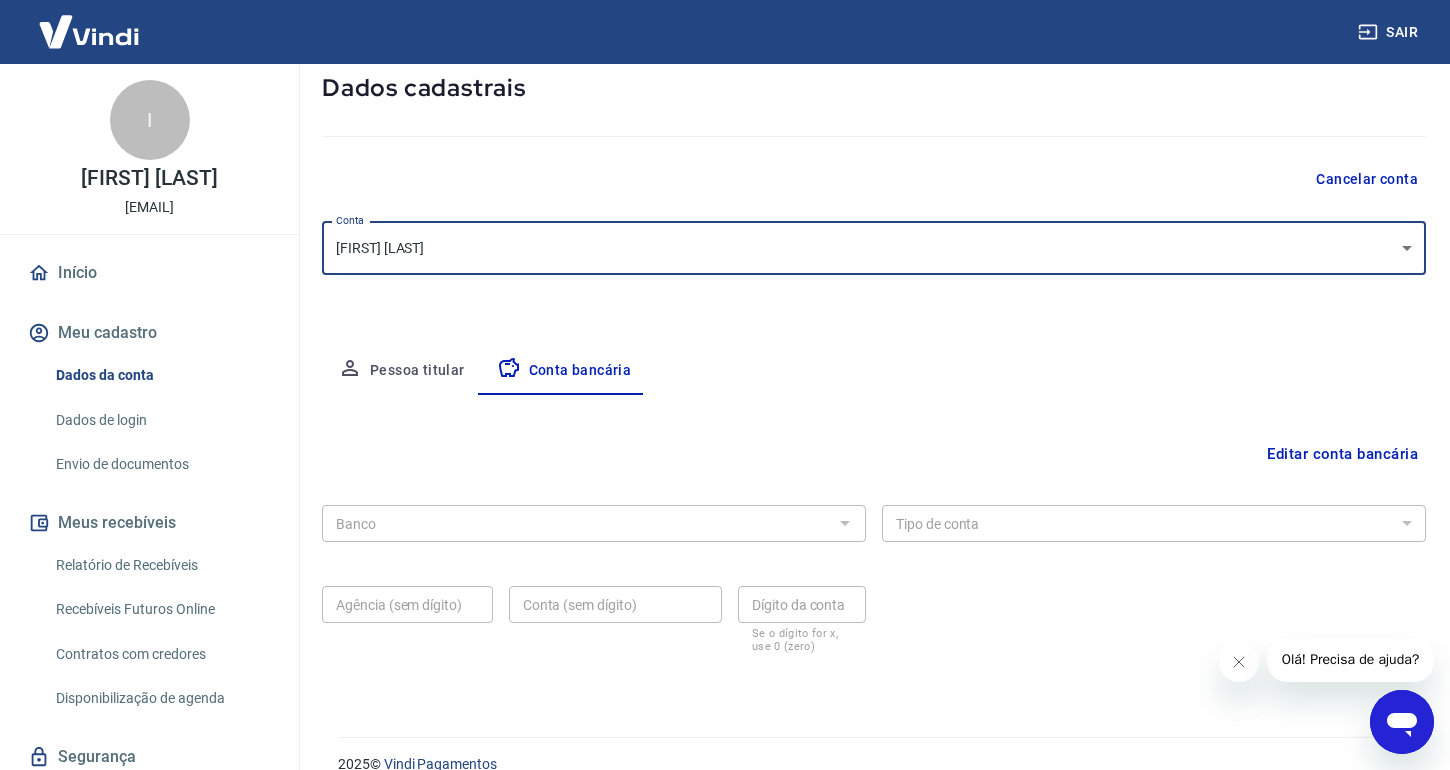 scroll, scrollTop: 140, scrollLeft: 0, axis: vertical 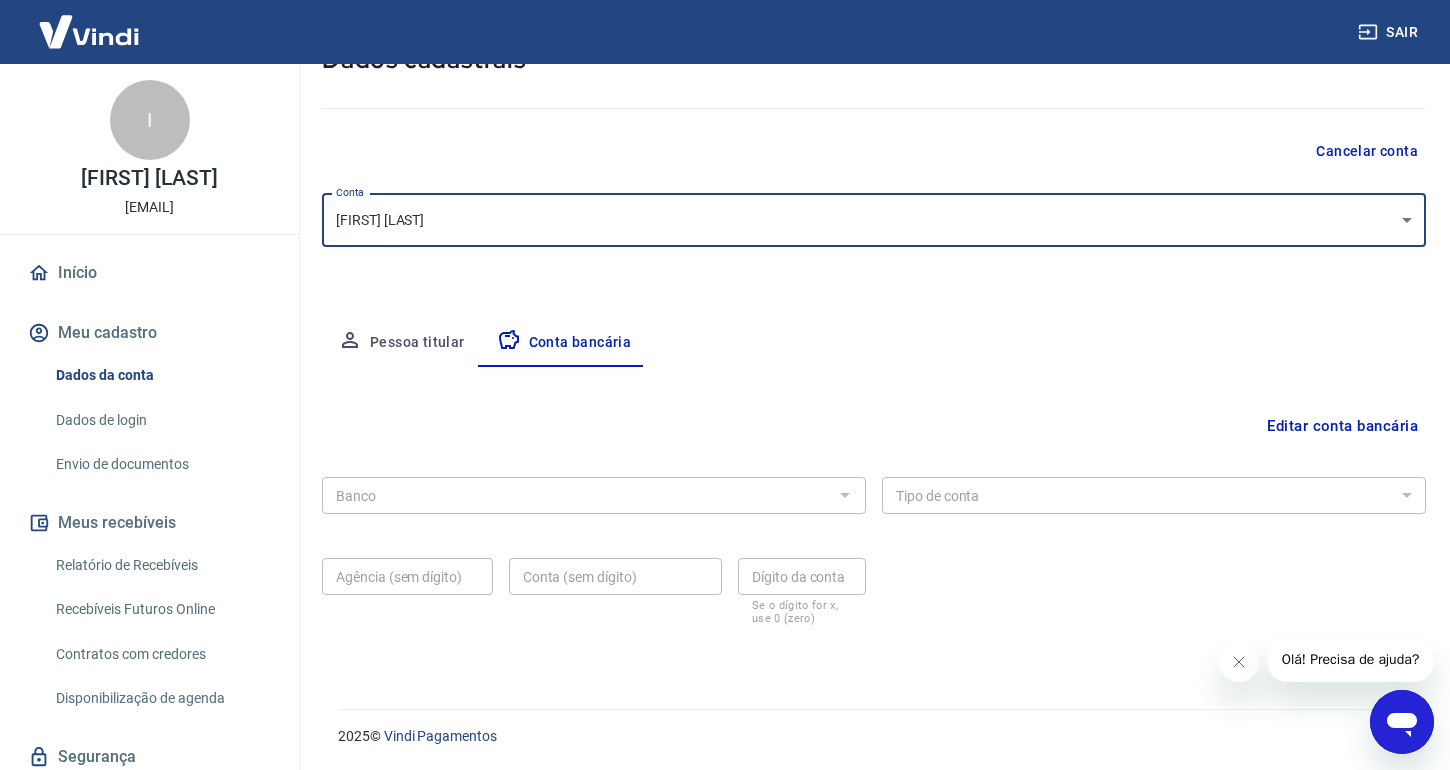 click on "Editar conta bancária" at bounding box center [1342, 426] 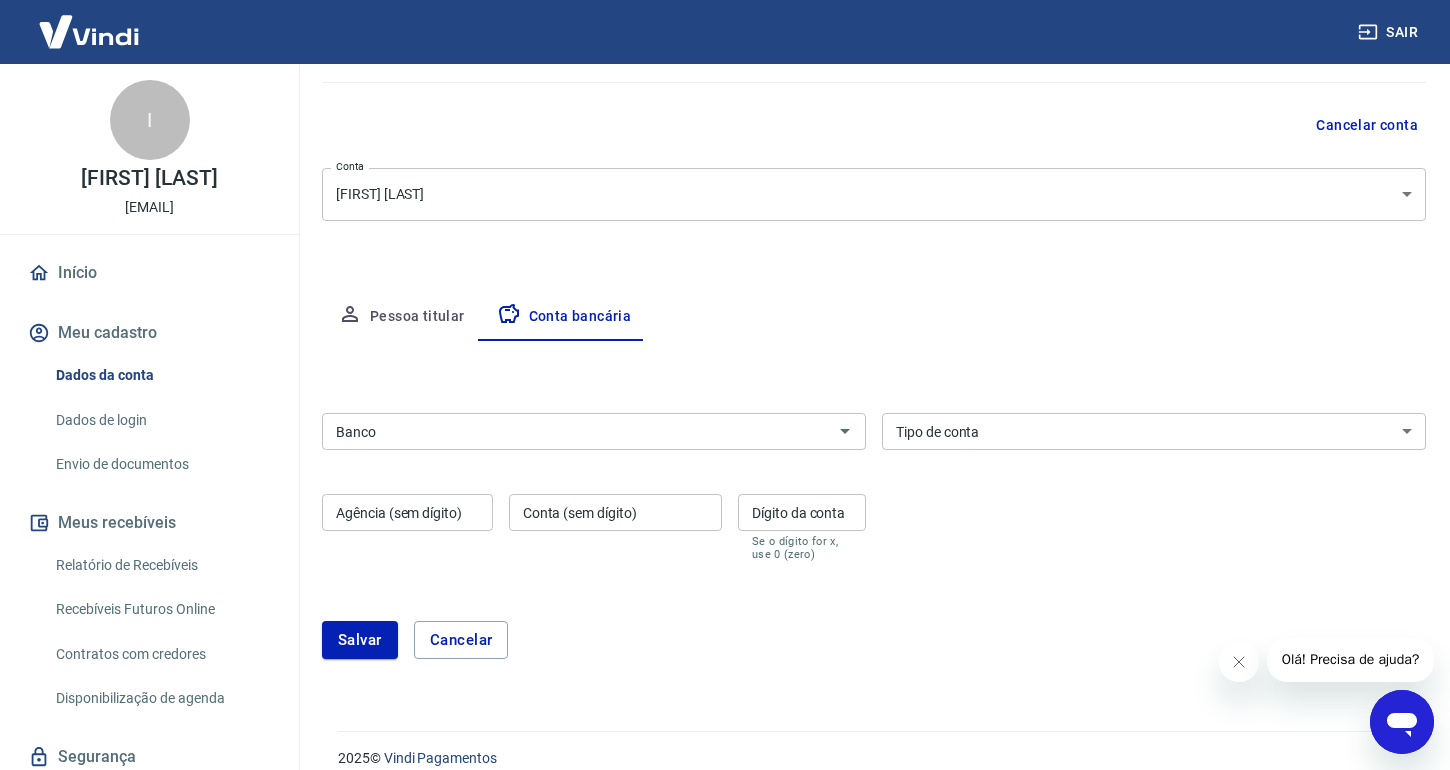 scroll, scrollTop: 188, scrollLeft: 0, axis: vertical 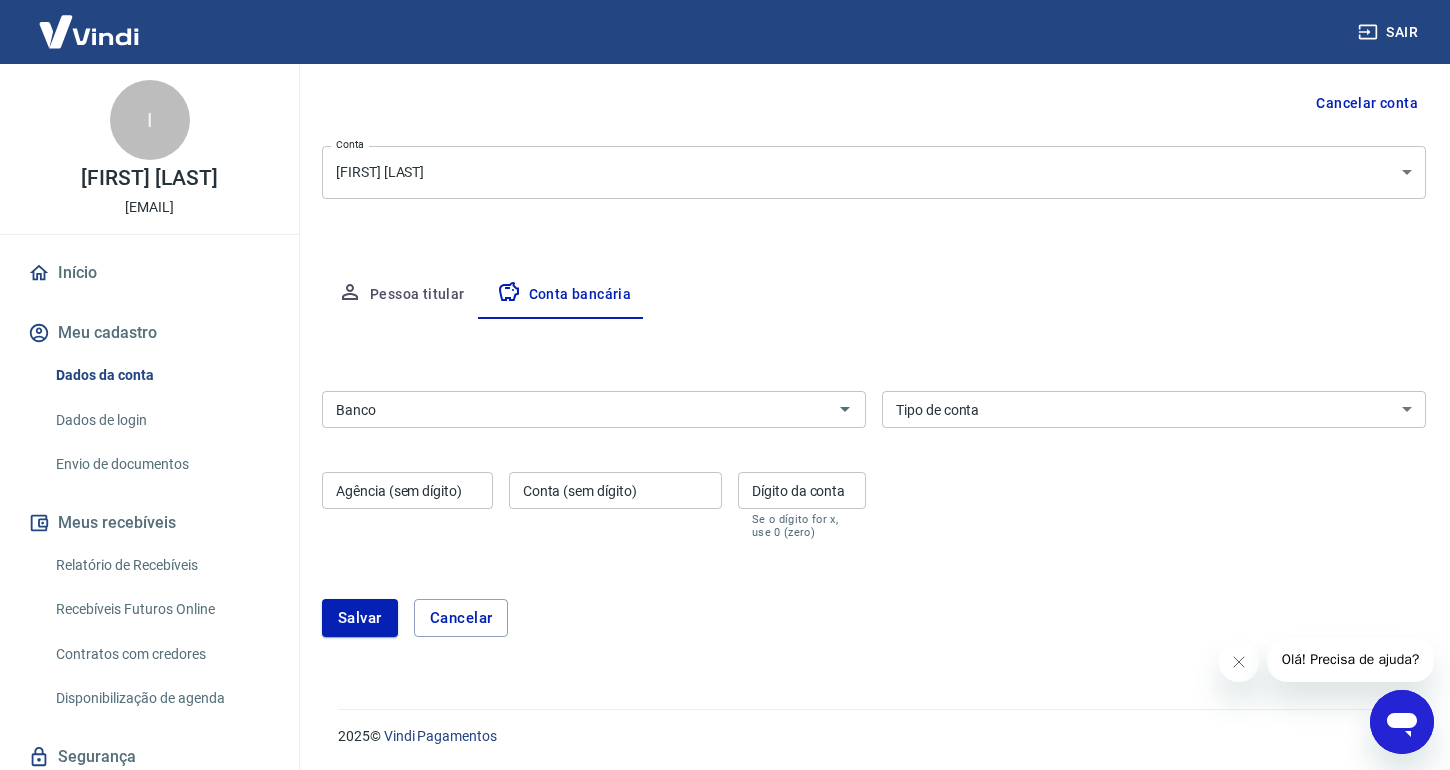 click on "Banco" at bounding box center [577, 409] 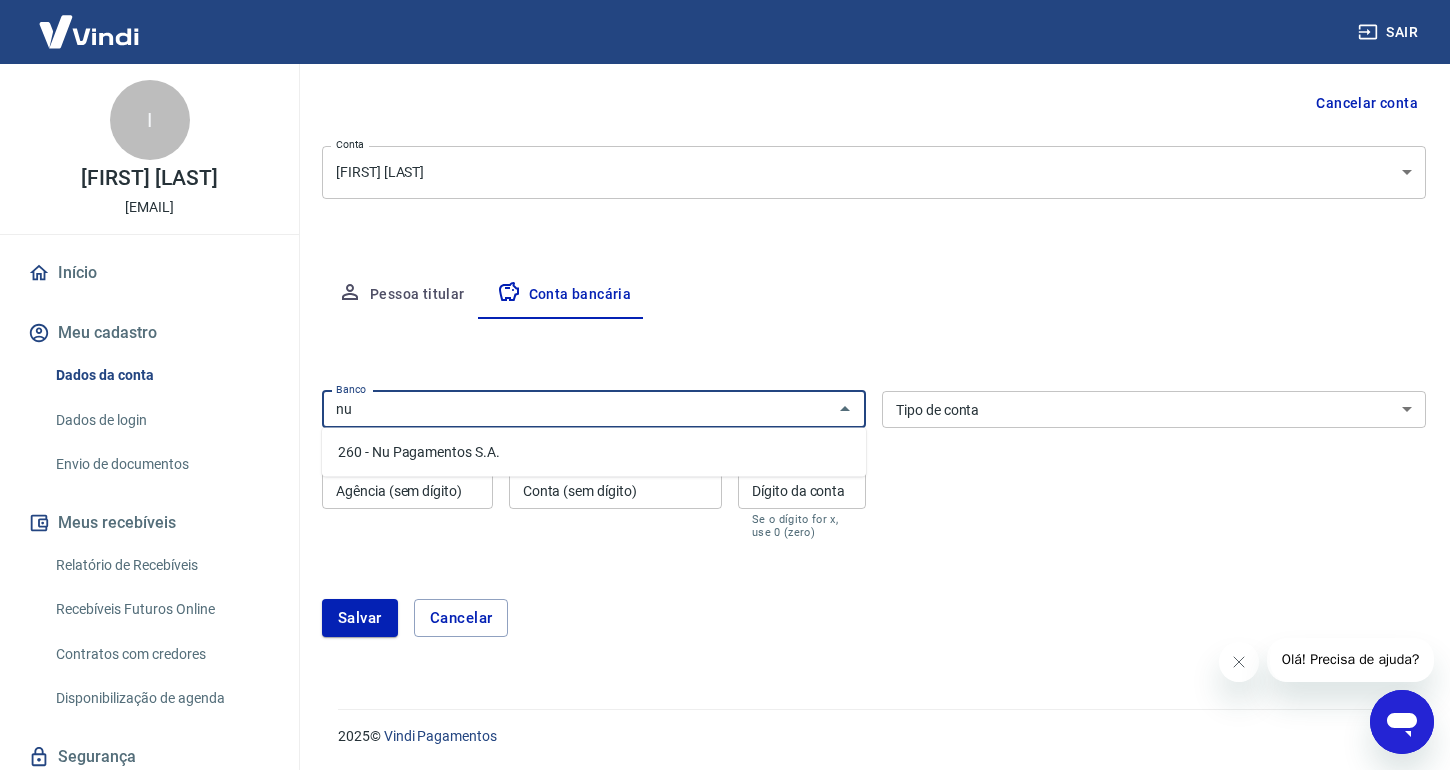 click on "260 - Nu Pagamentos S.A." at bounding box center (594, 452) 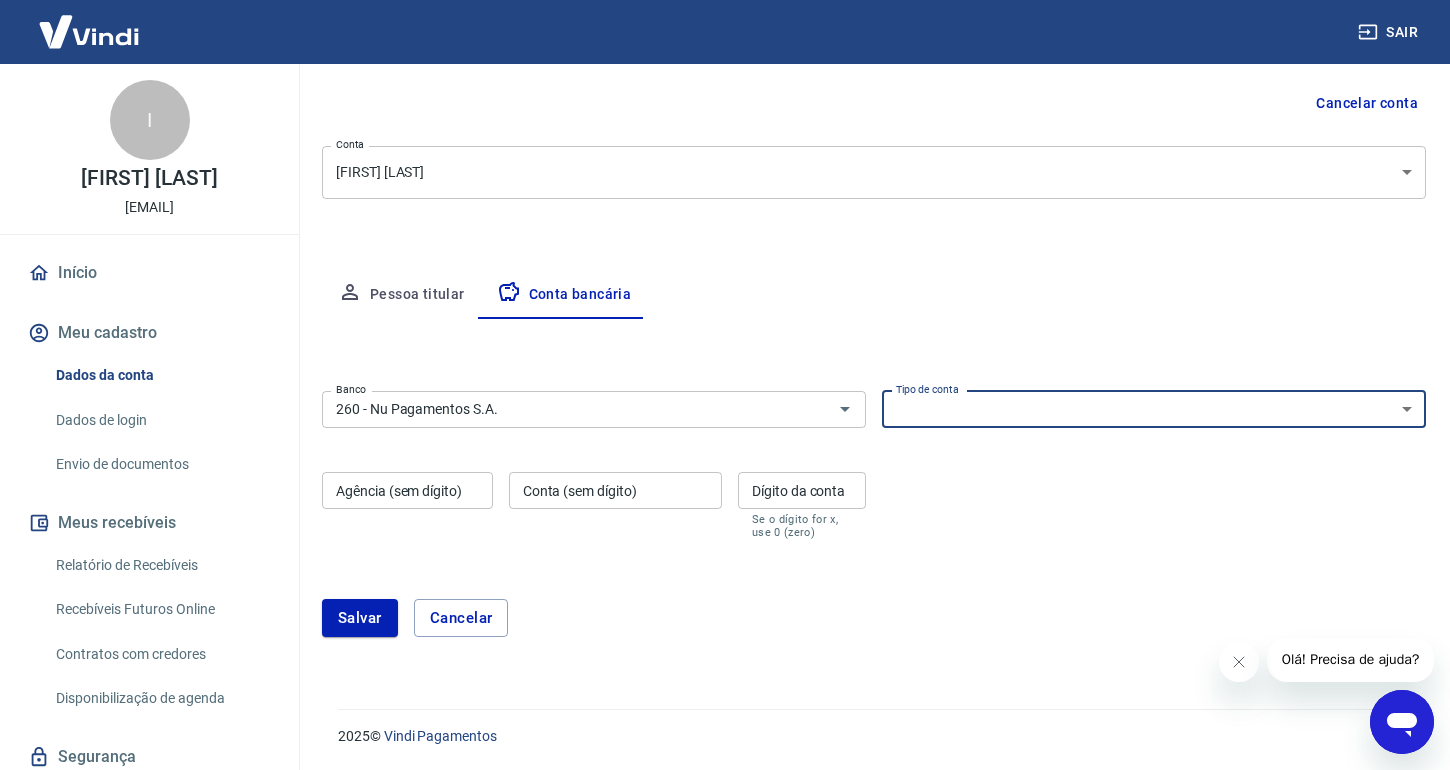 select on "1" 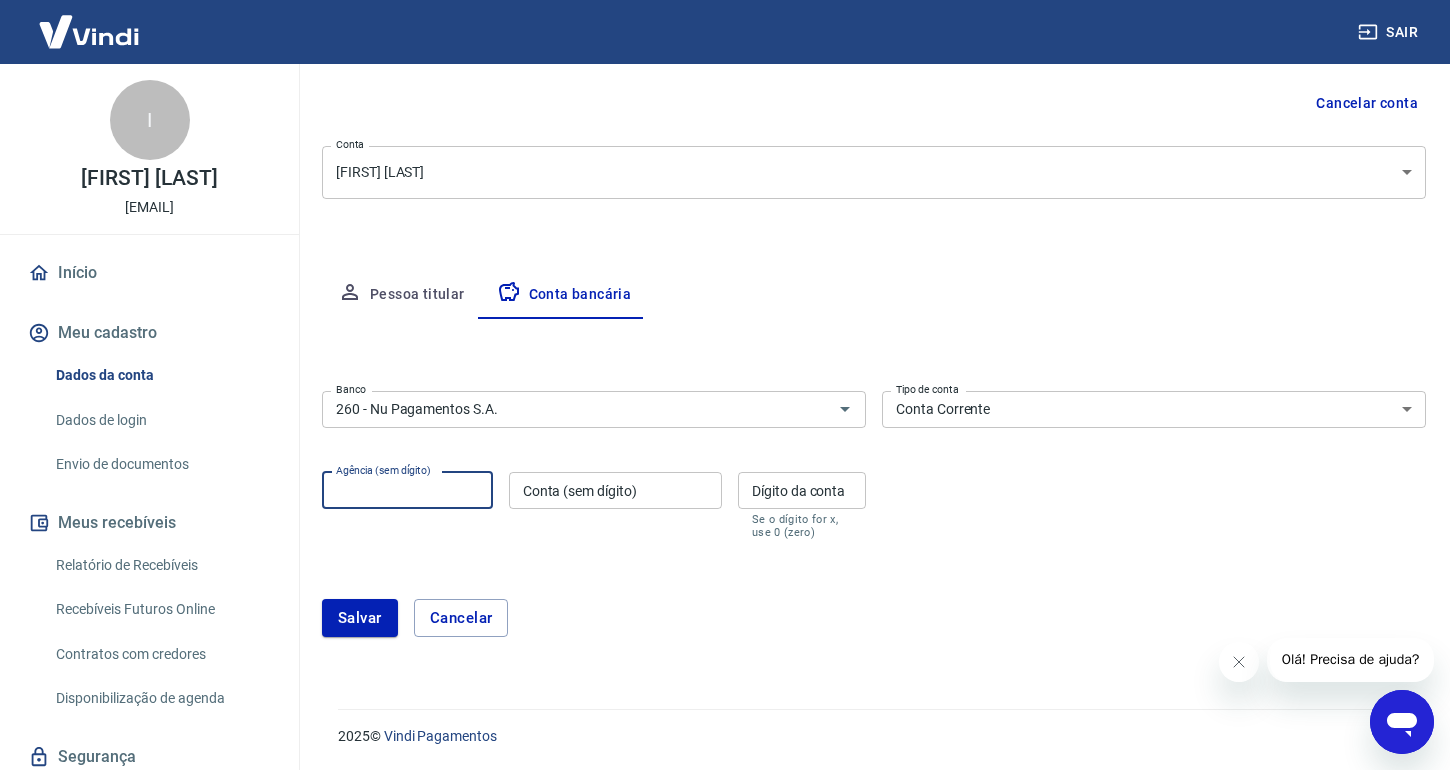 click on "Agência (sem dígito)" at bounding box center (407, 490) 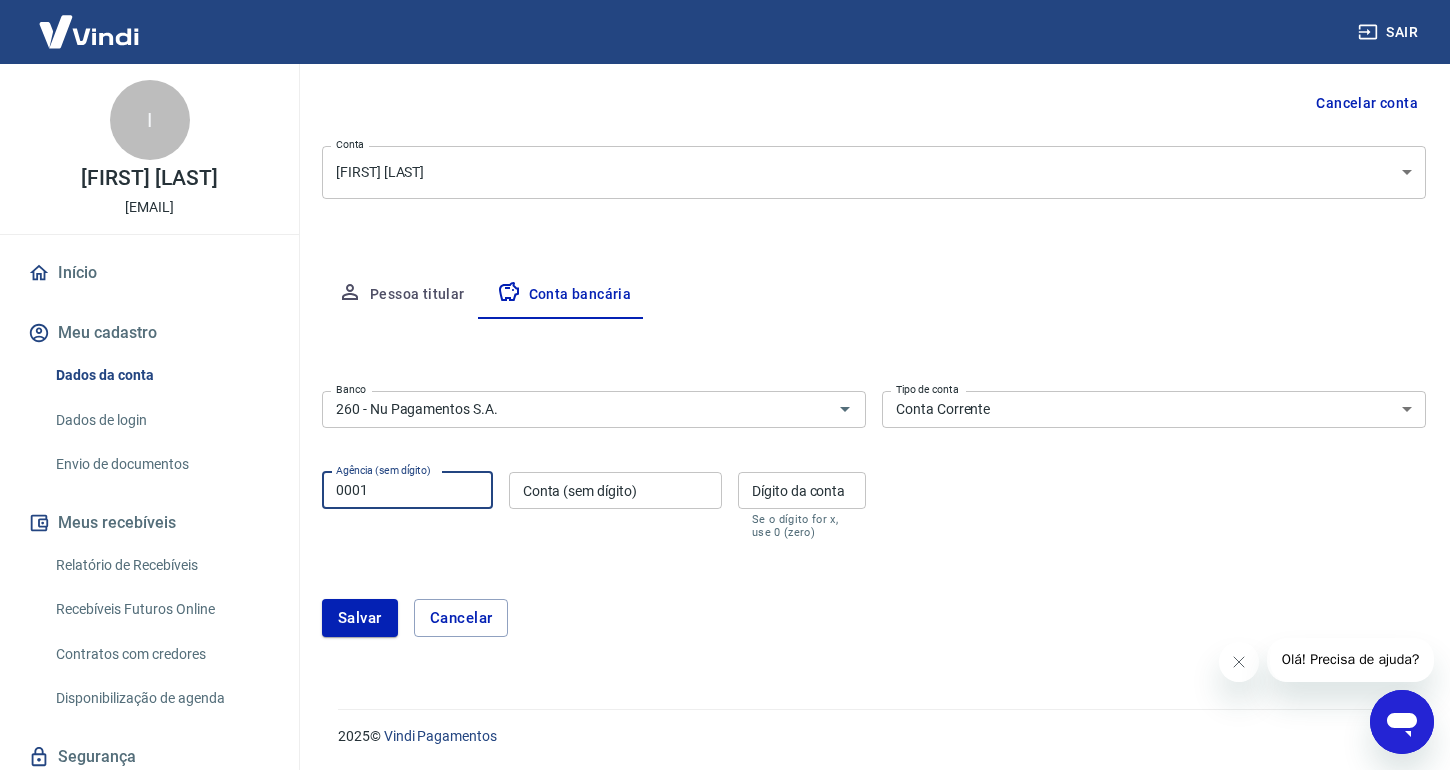 type on "0001" 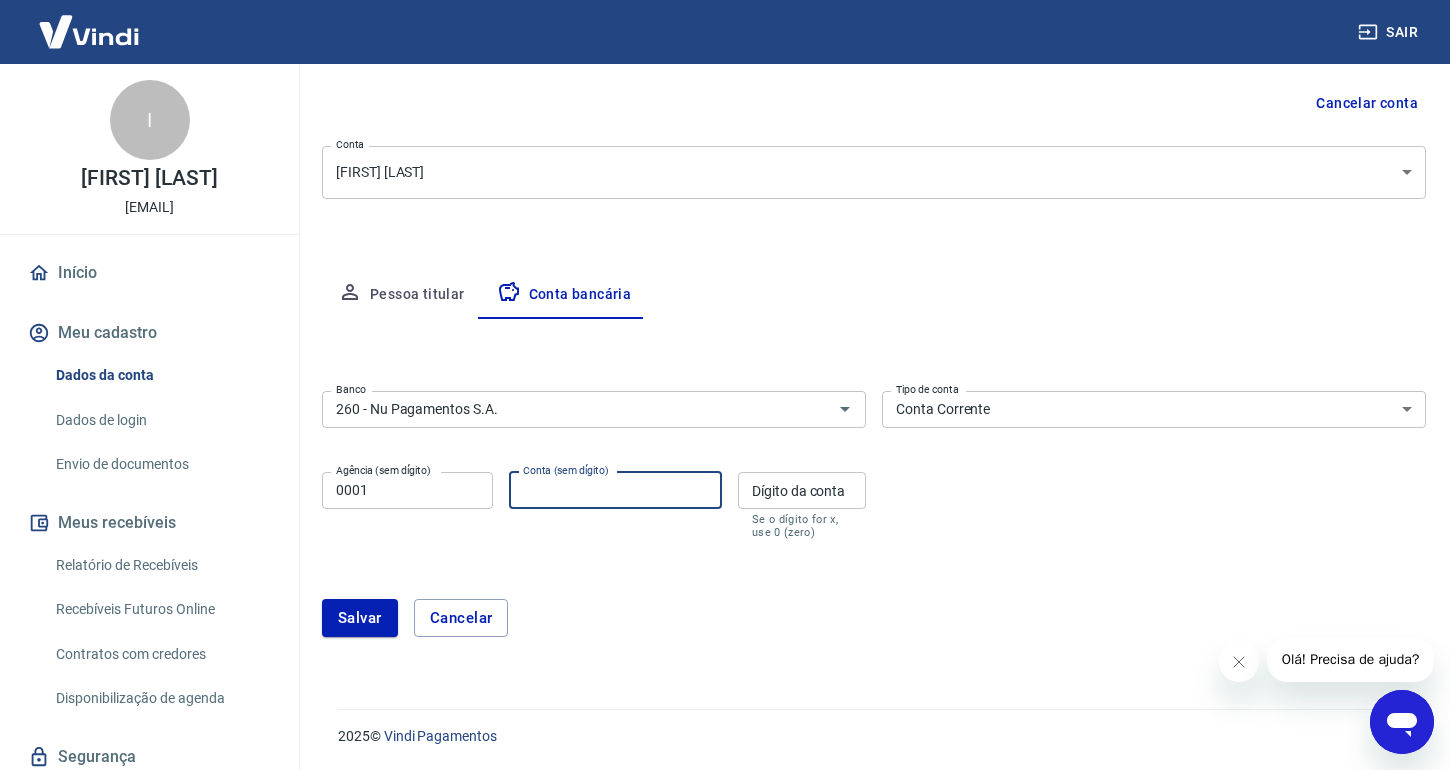 click on "Conta (sem dígito)" at bounding box center (615, 490) 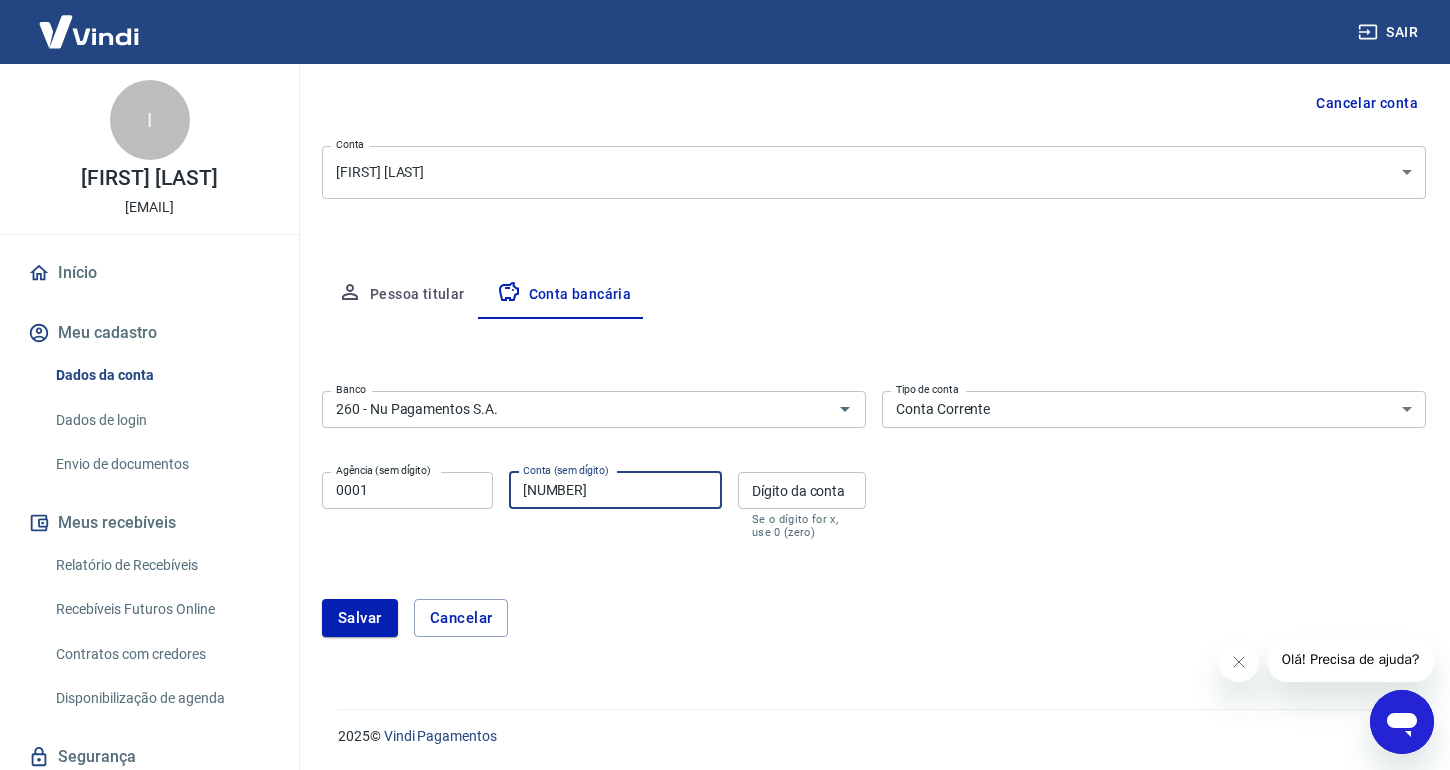 type on "22057119" 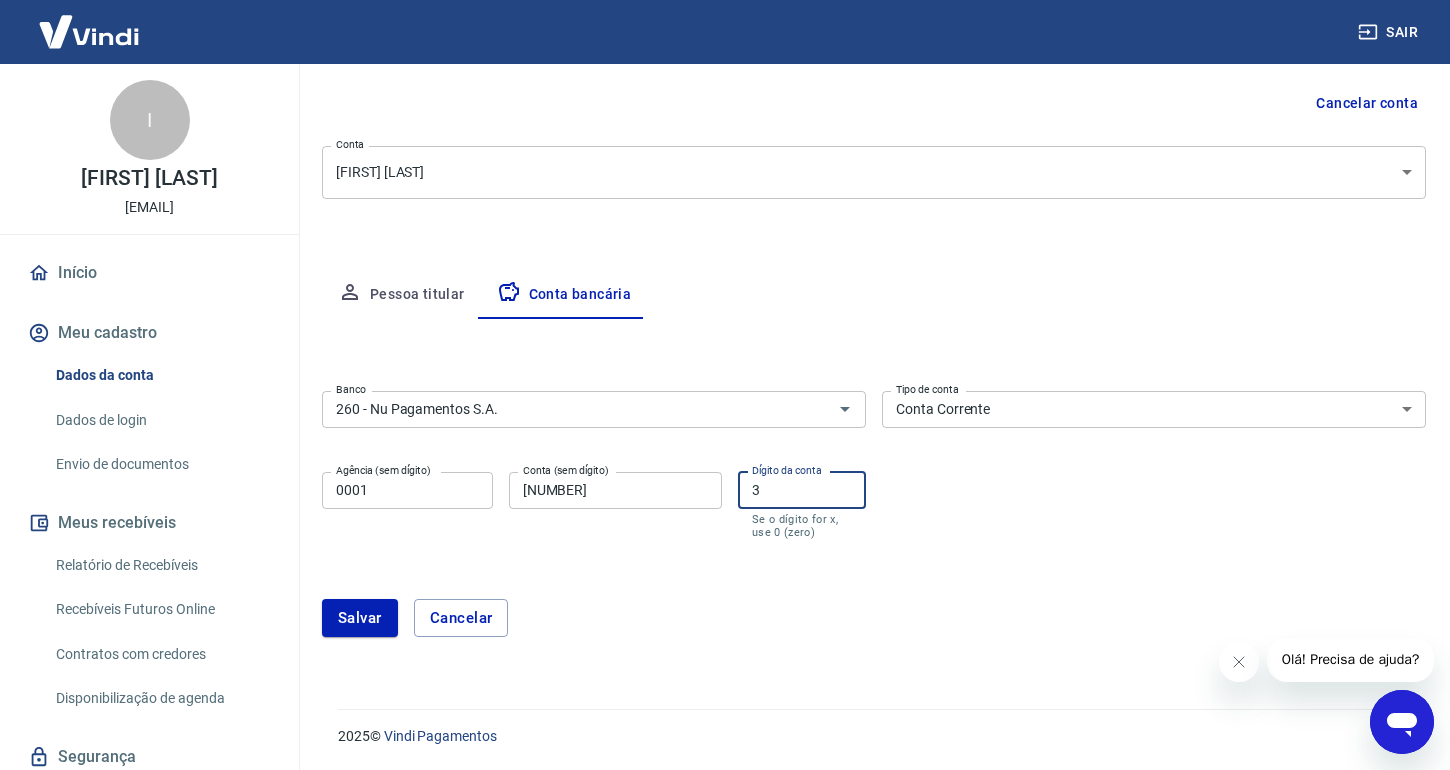 type on "3" 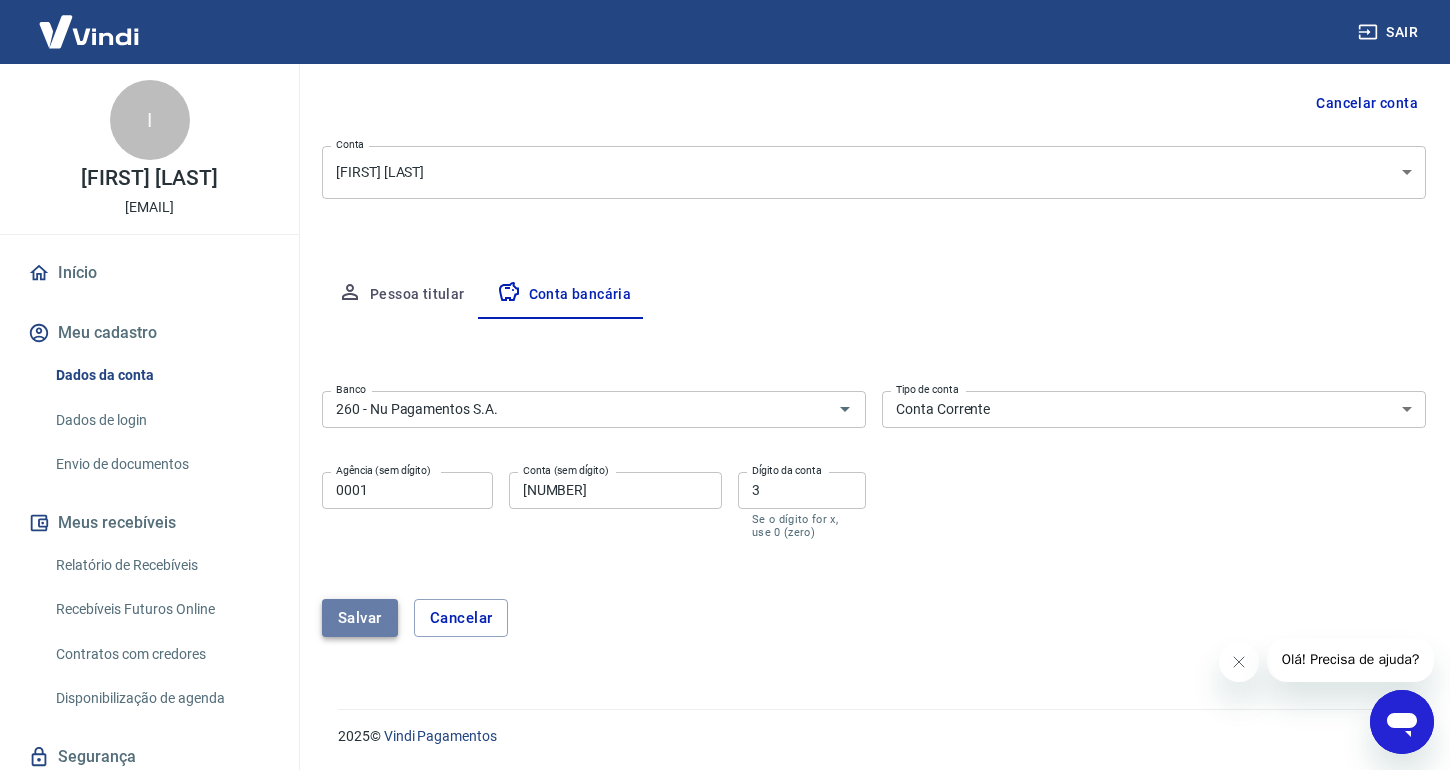 click on "Salvar" at bounding box center [360, 618] 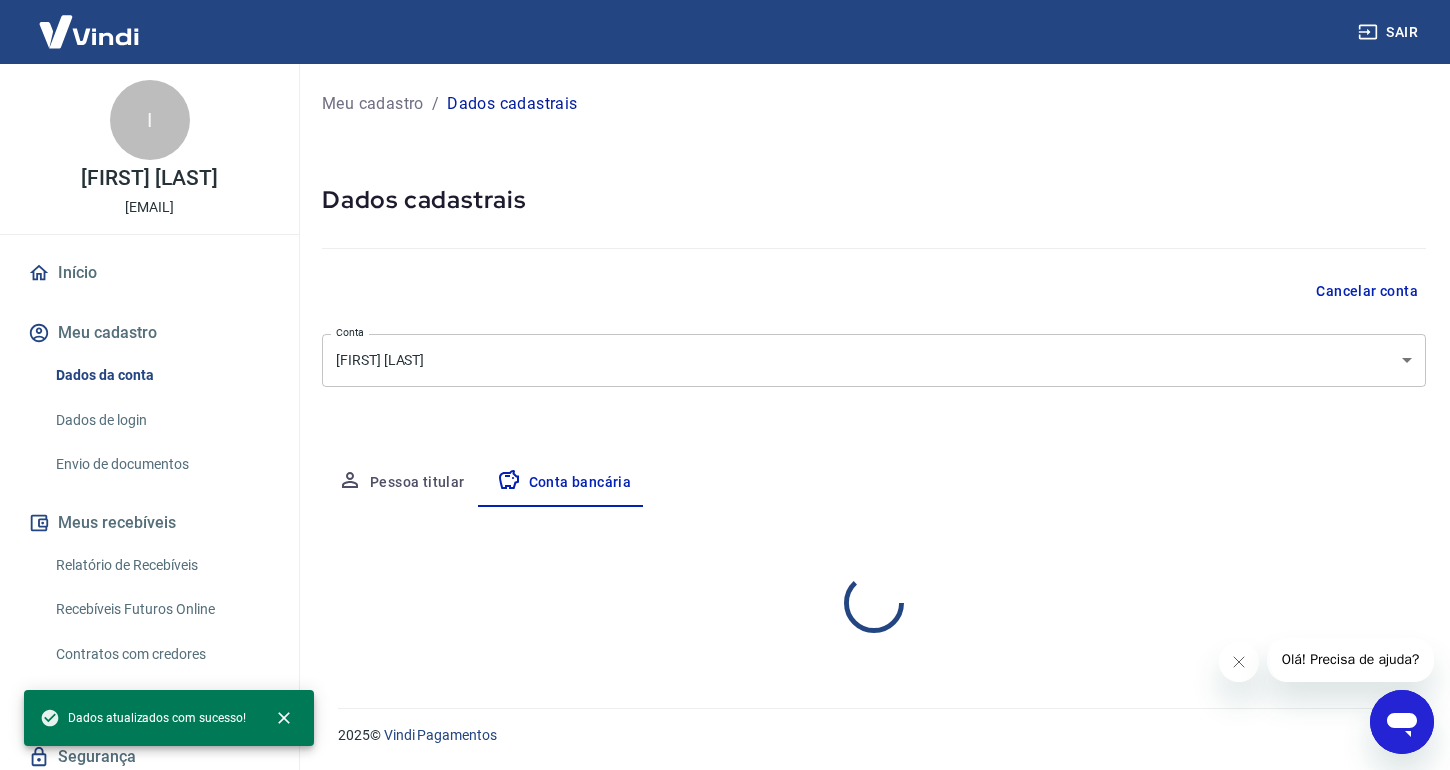 scroll, scrollTop: 0, scrollLeft: 0, axis: both 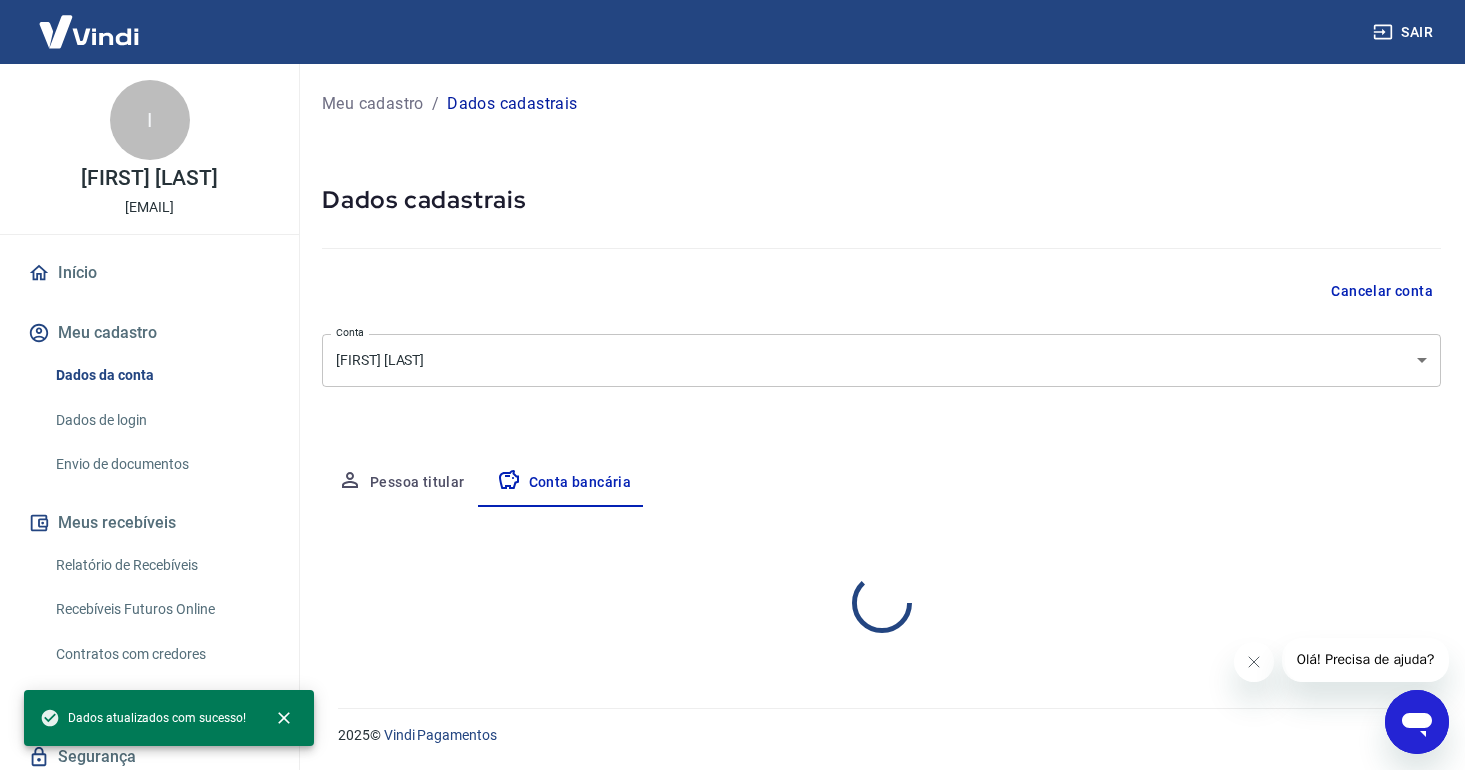 select on "1" 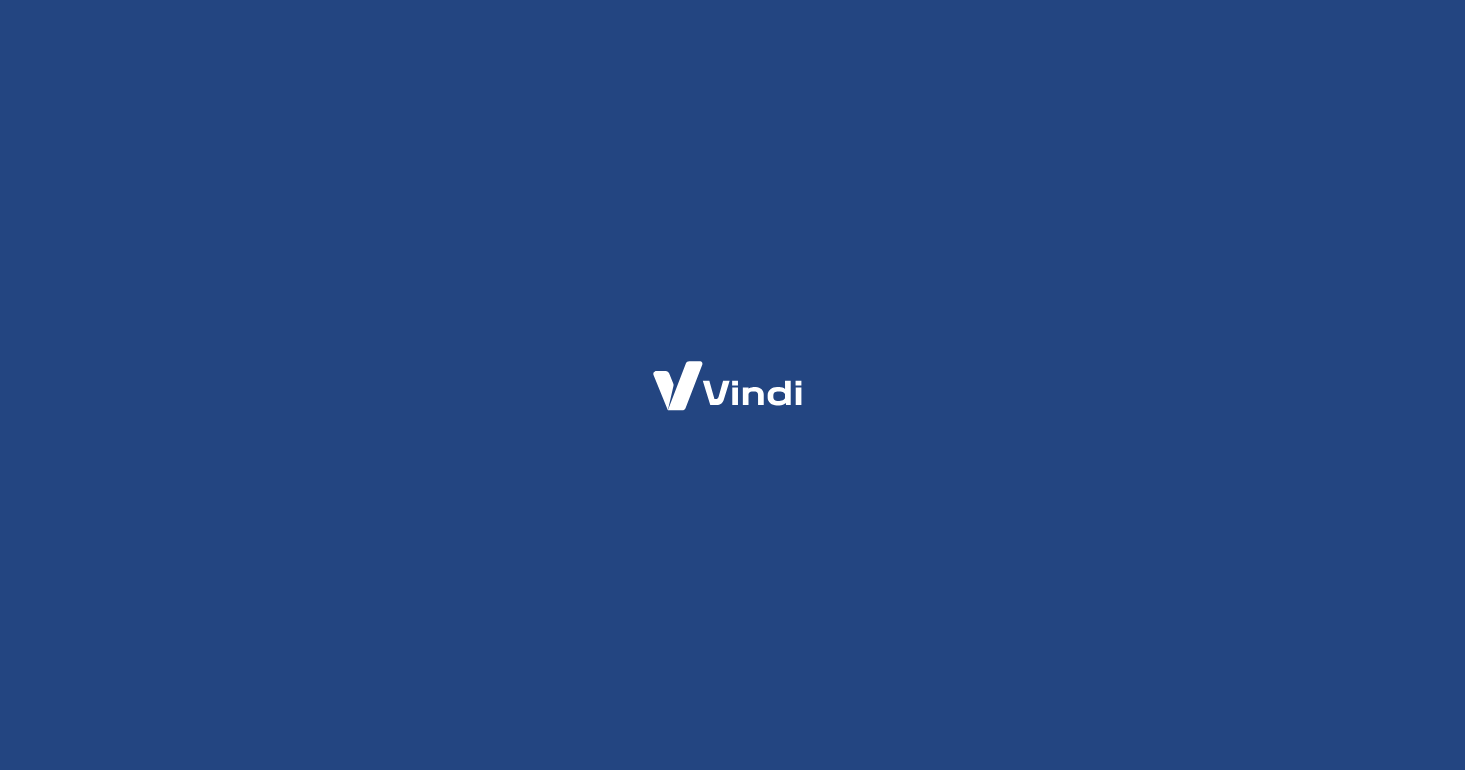 scroll, scrollTop: 0, scrollLeft: 0, axis: both 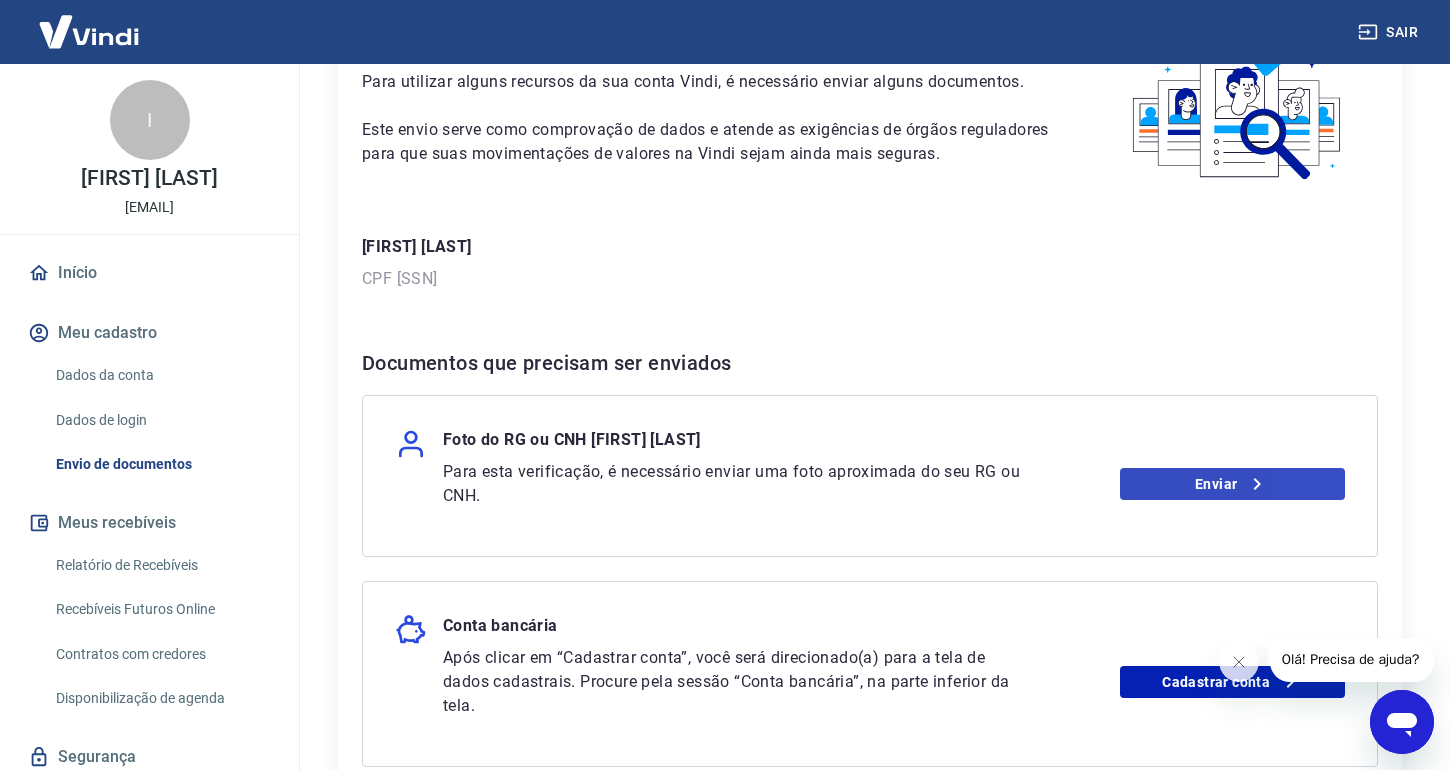 click on "Enviar" at bounding box center (1233, 484) 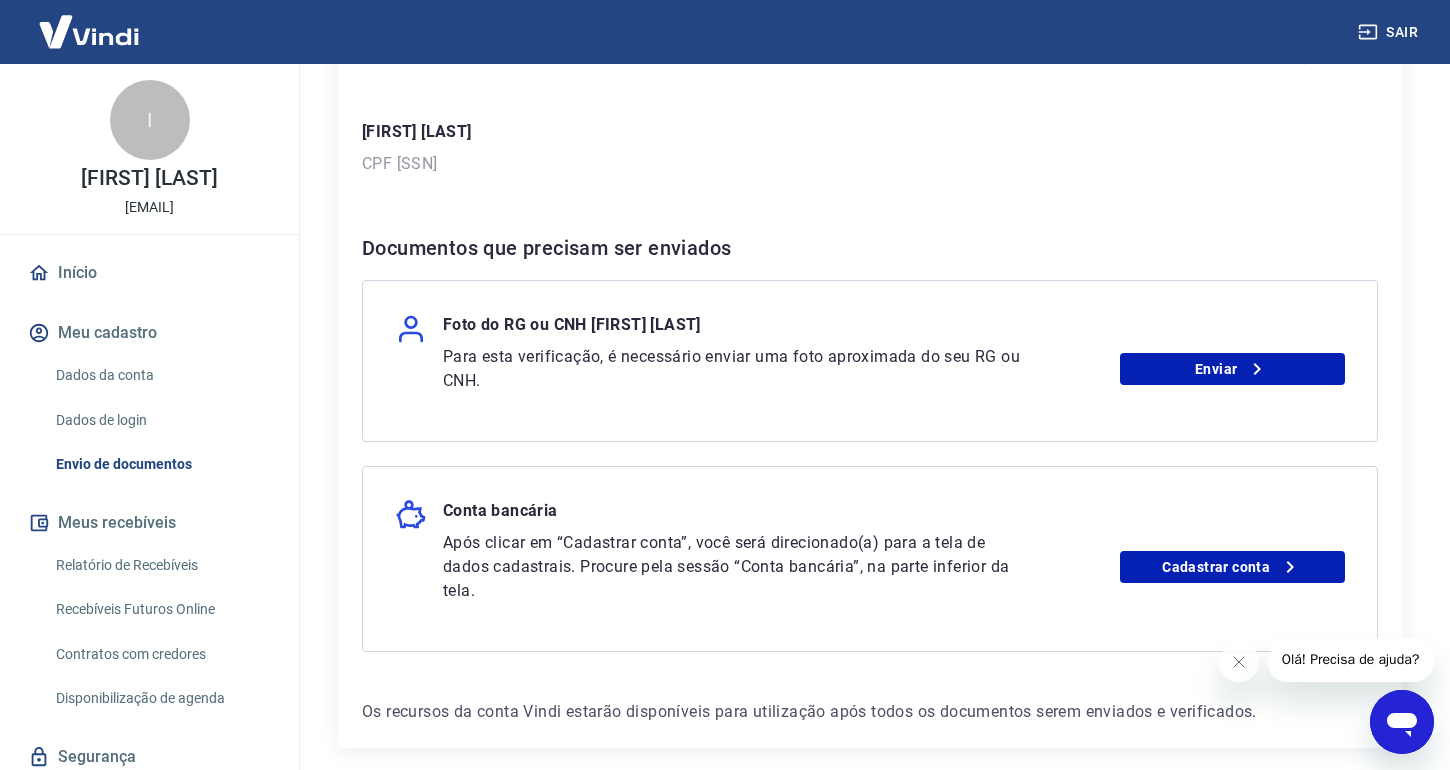 scroll, scrollTop: 341, scrollLeft: 0, axis: vertical 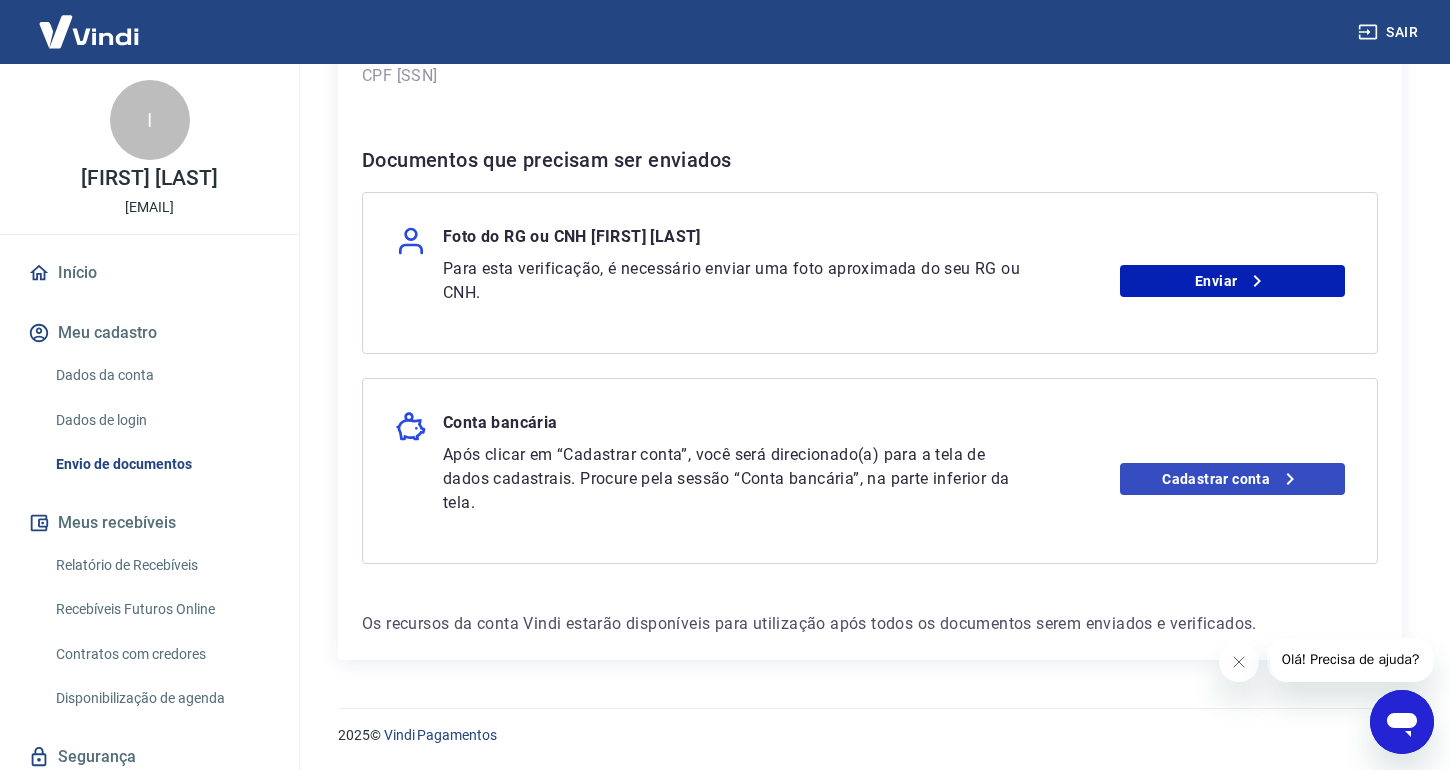 click on "Cadastrar conta" at bounding box center [1233, 479] 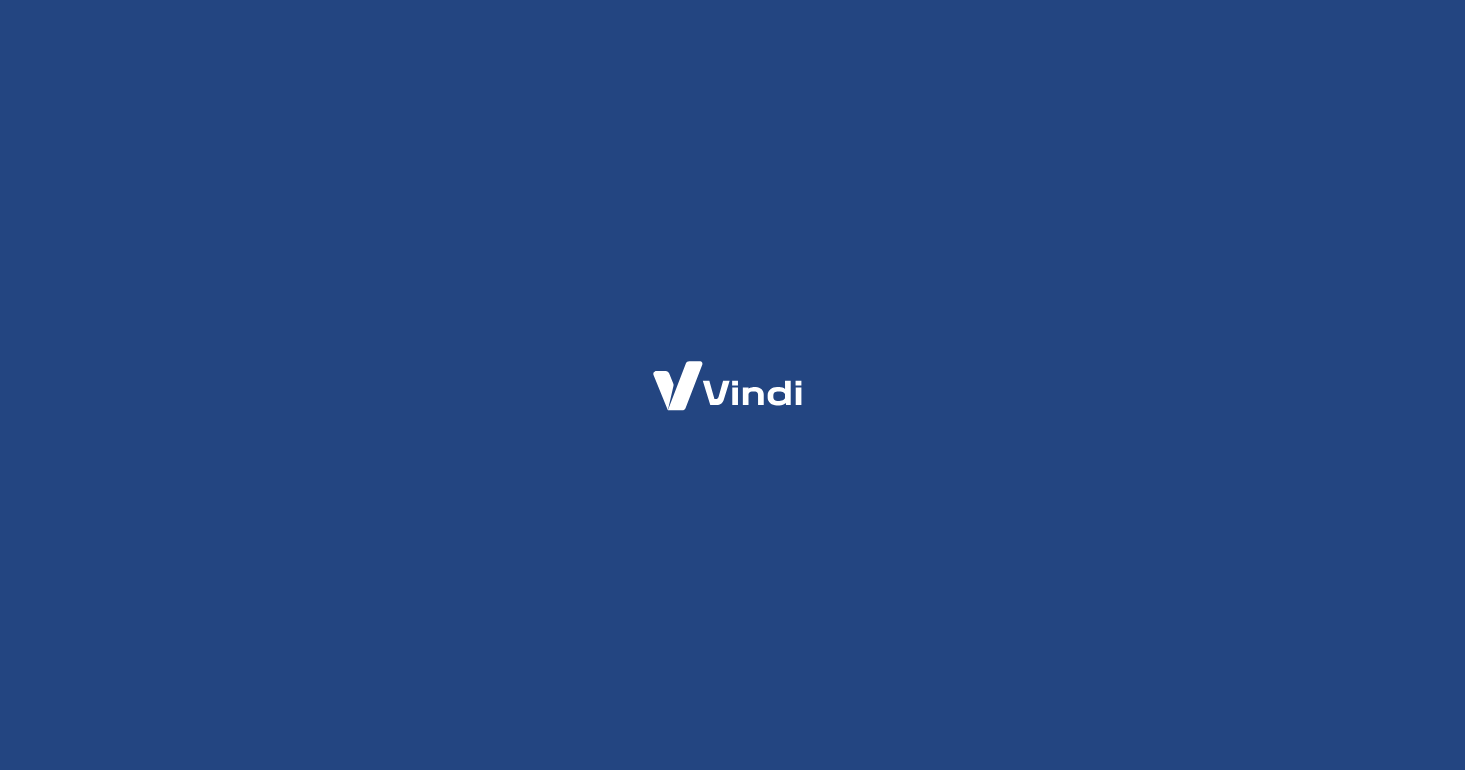 scroll, scrollTop: 0, scrollLeft: 0, axis: both 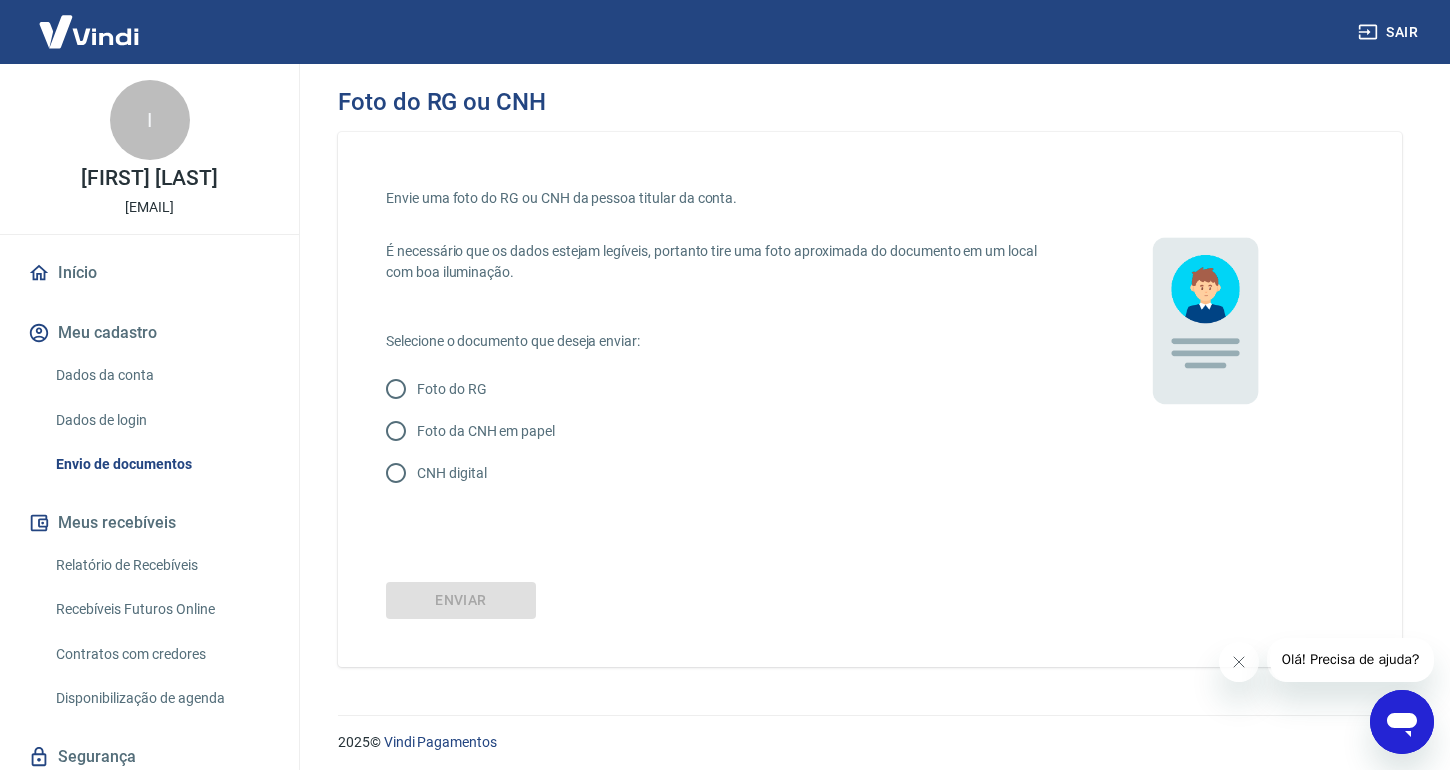 click on "CNH digital" at bounding box center [451, 473] 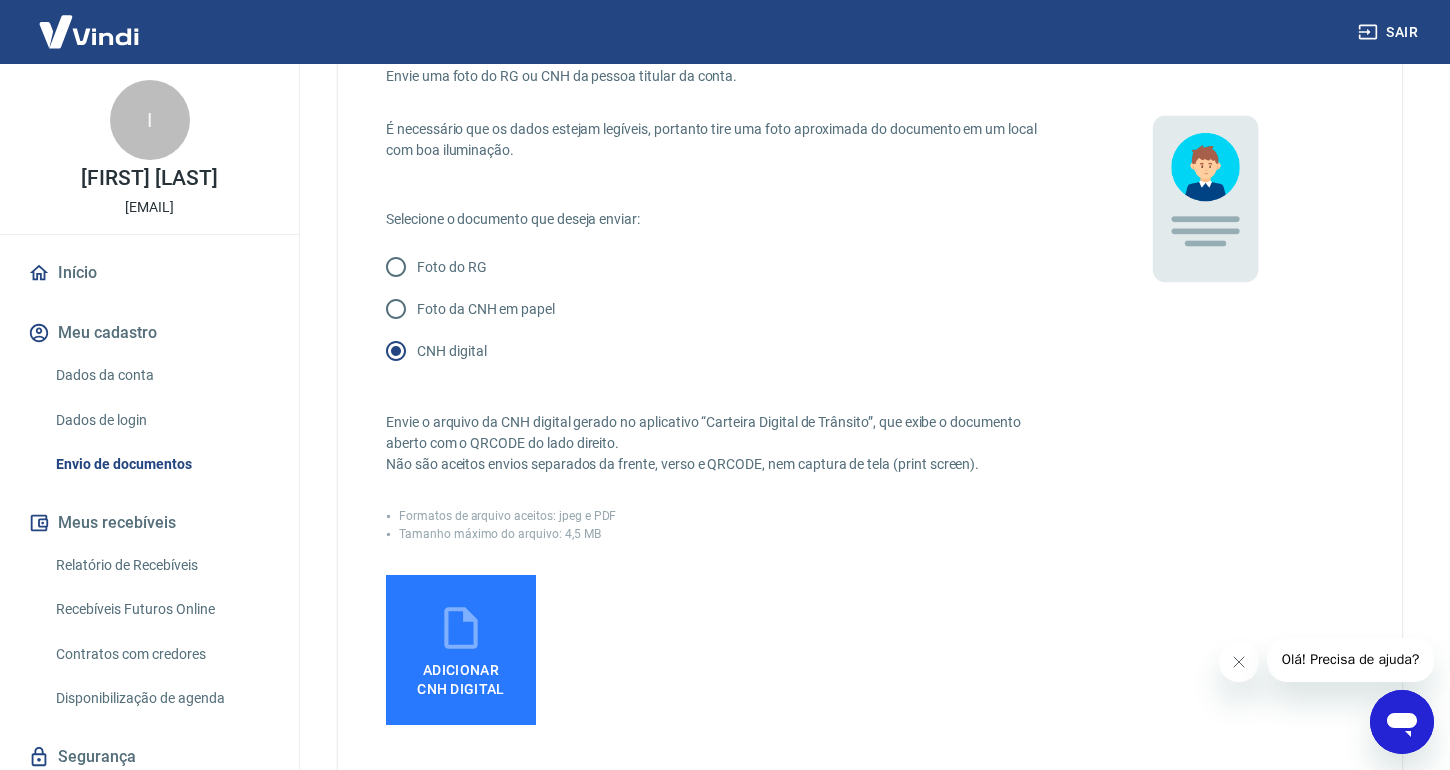 scroll, scrollTop: 220, scrollLeft: 0, axis: vertical 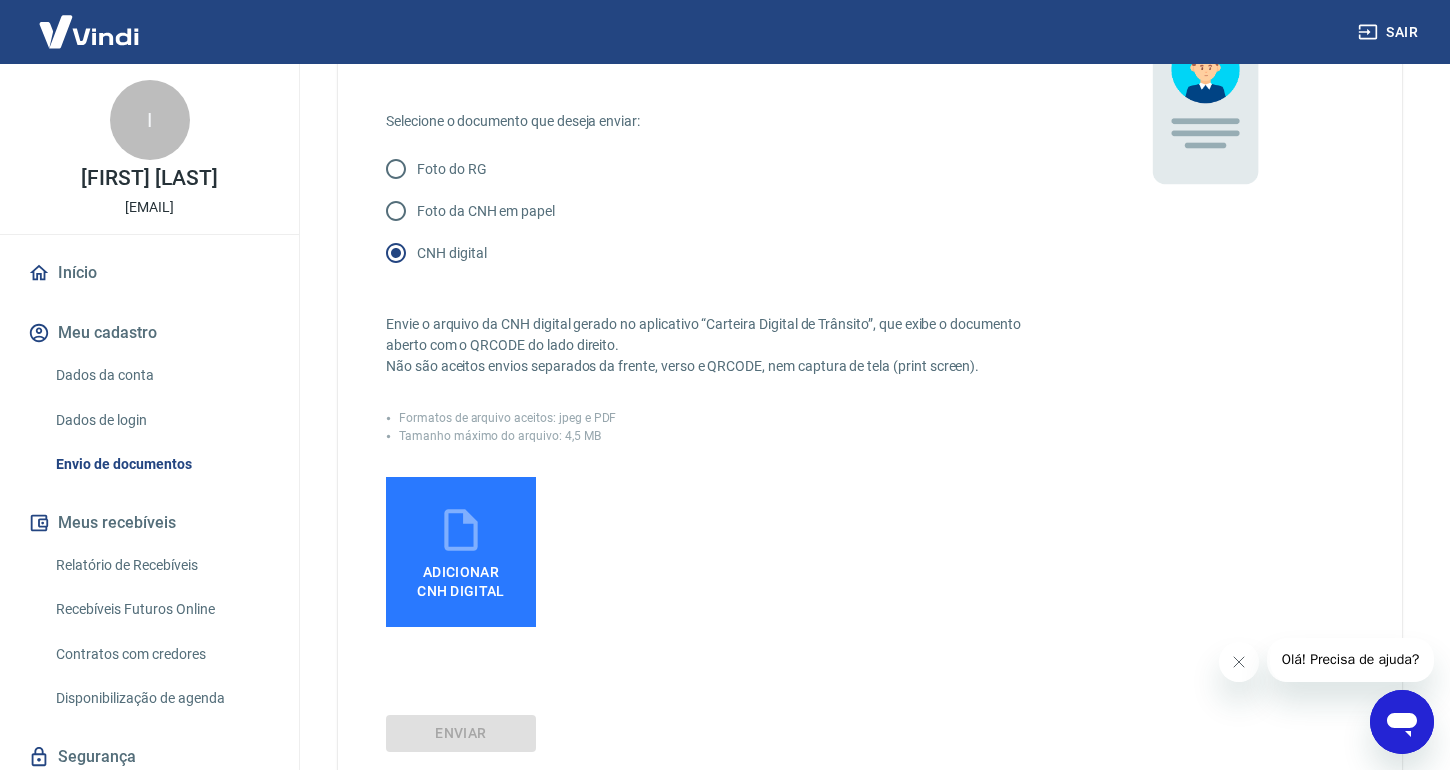click on "Adicionar   CNH Digital" at bounding box center [461, 577] 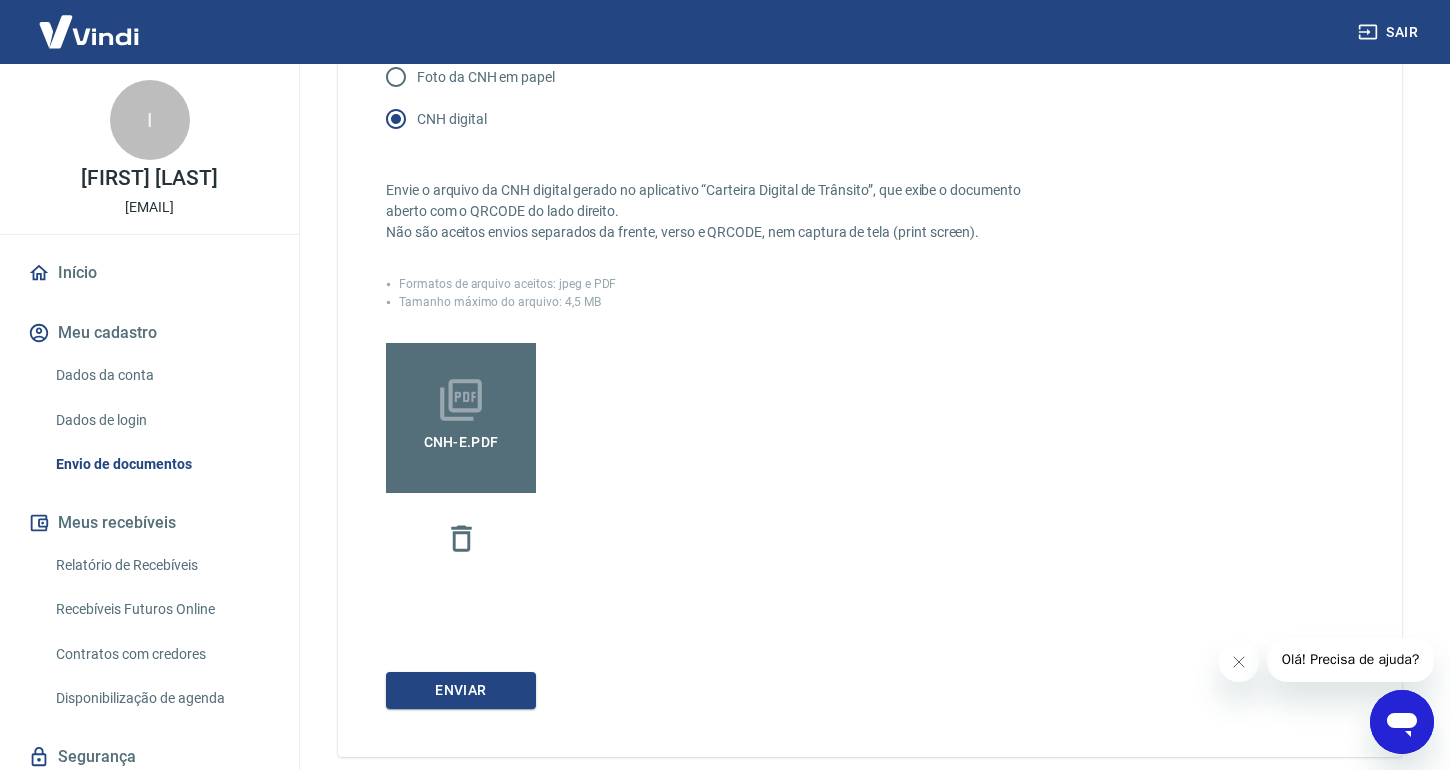 scroll, scrollTop: 380, scrollLeft: 0, axis: vertical 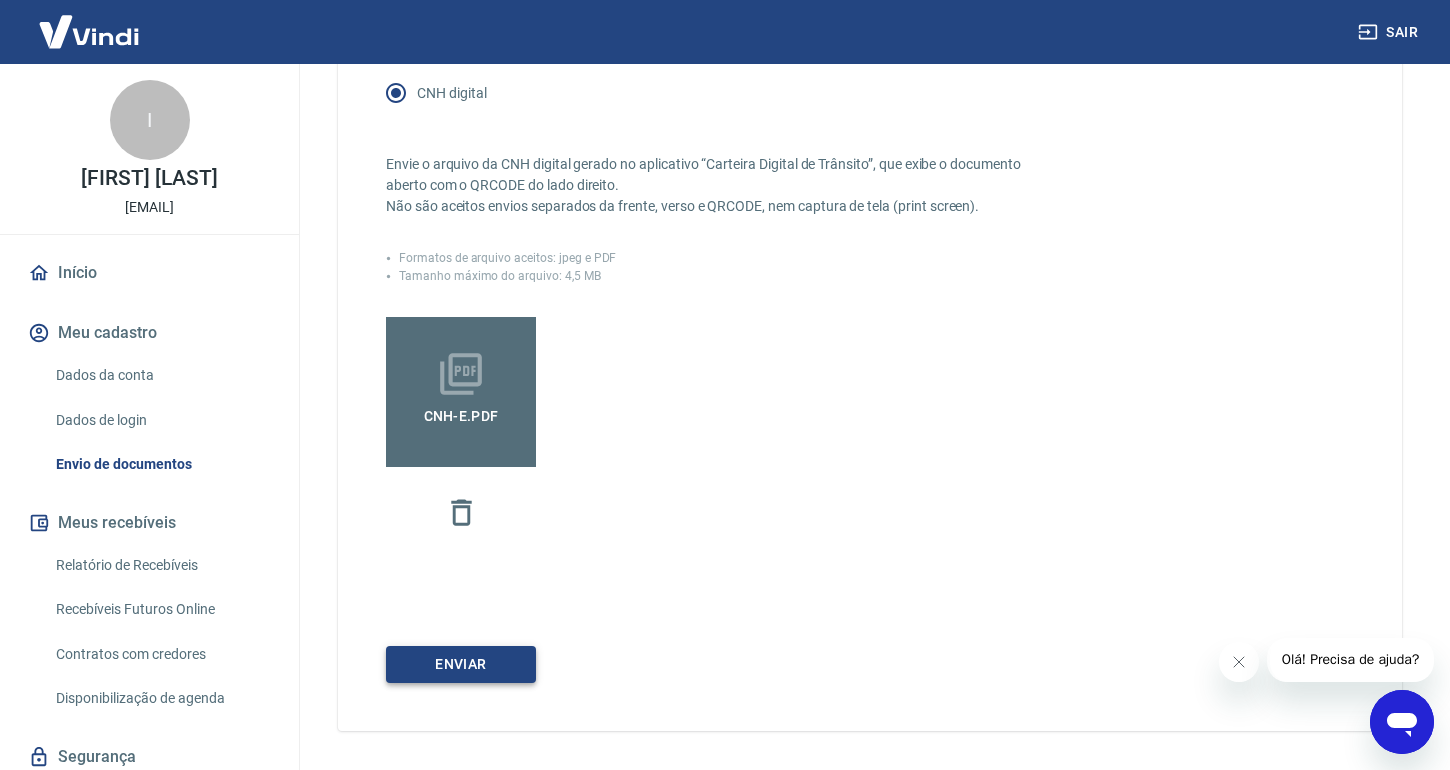 click on "Enviar" at bounding box center (461, 664) 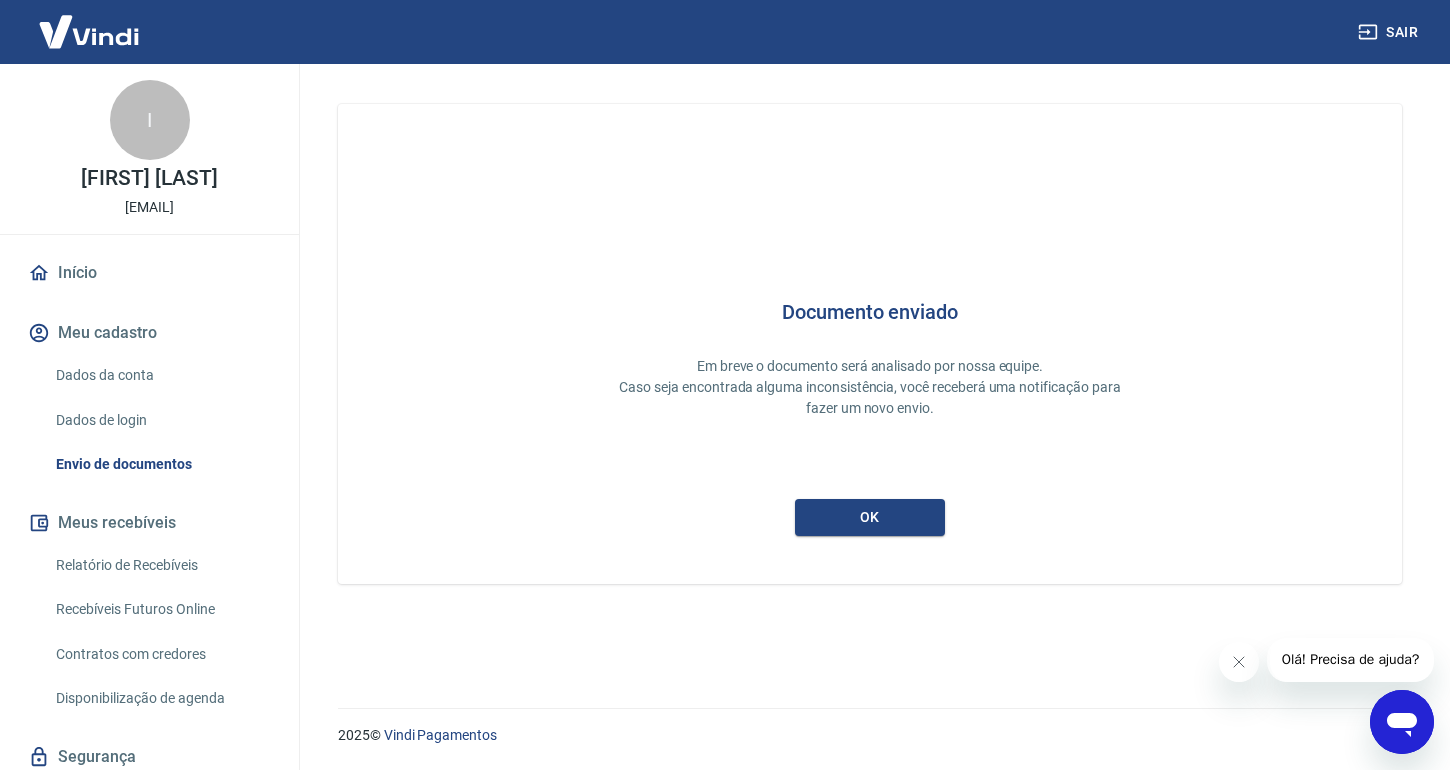scroll, scrollTop: 0, scrollLeft: 0, axis: both 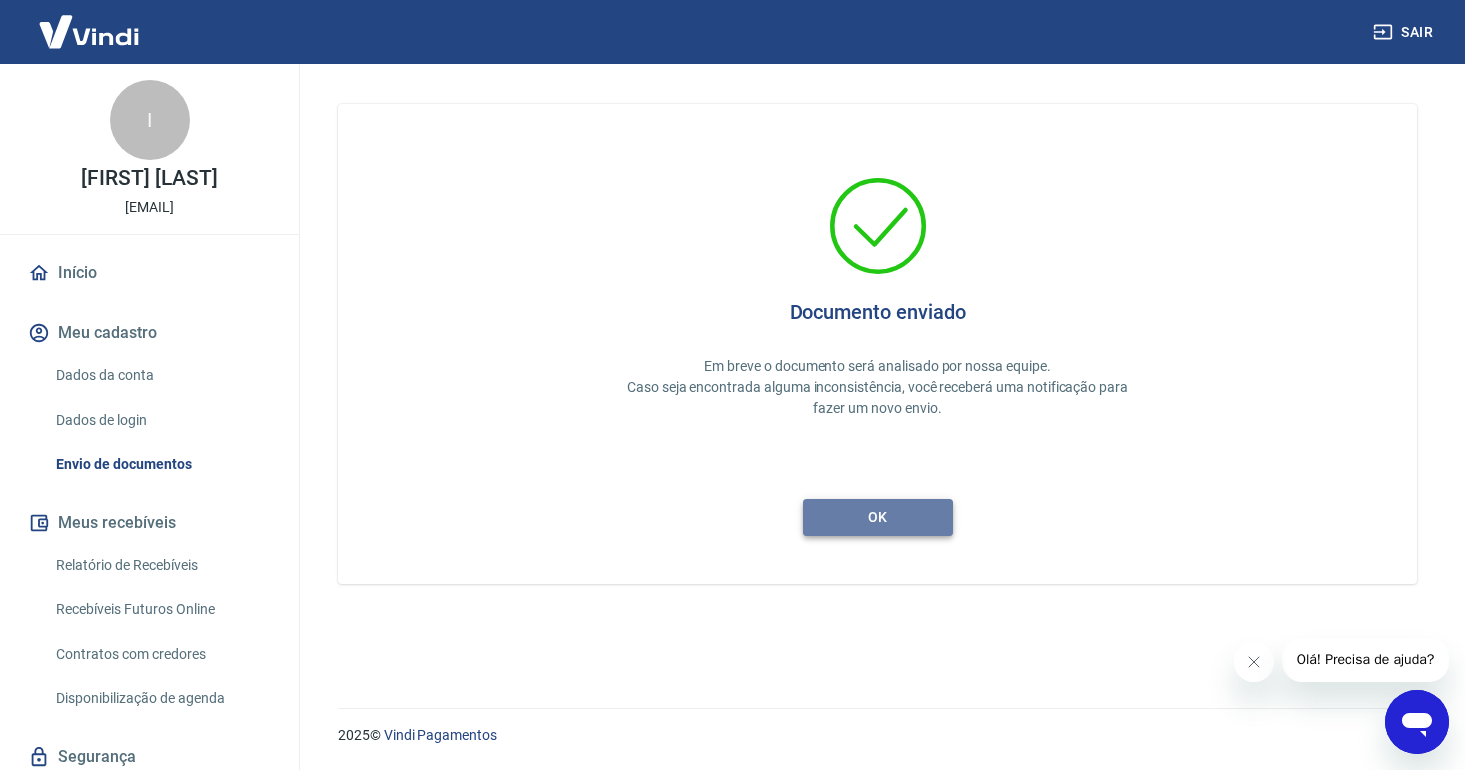 click on "ok" at bounding box center (878, 517) 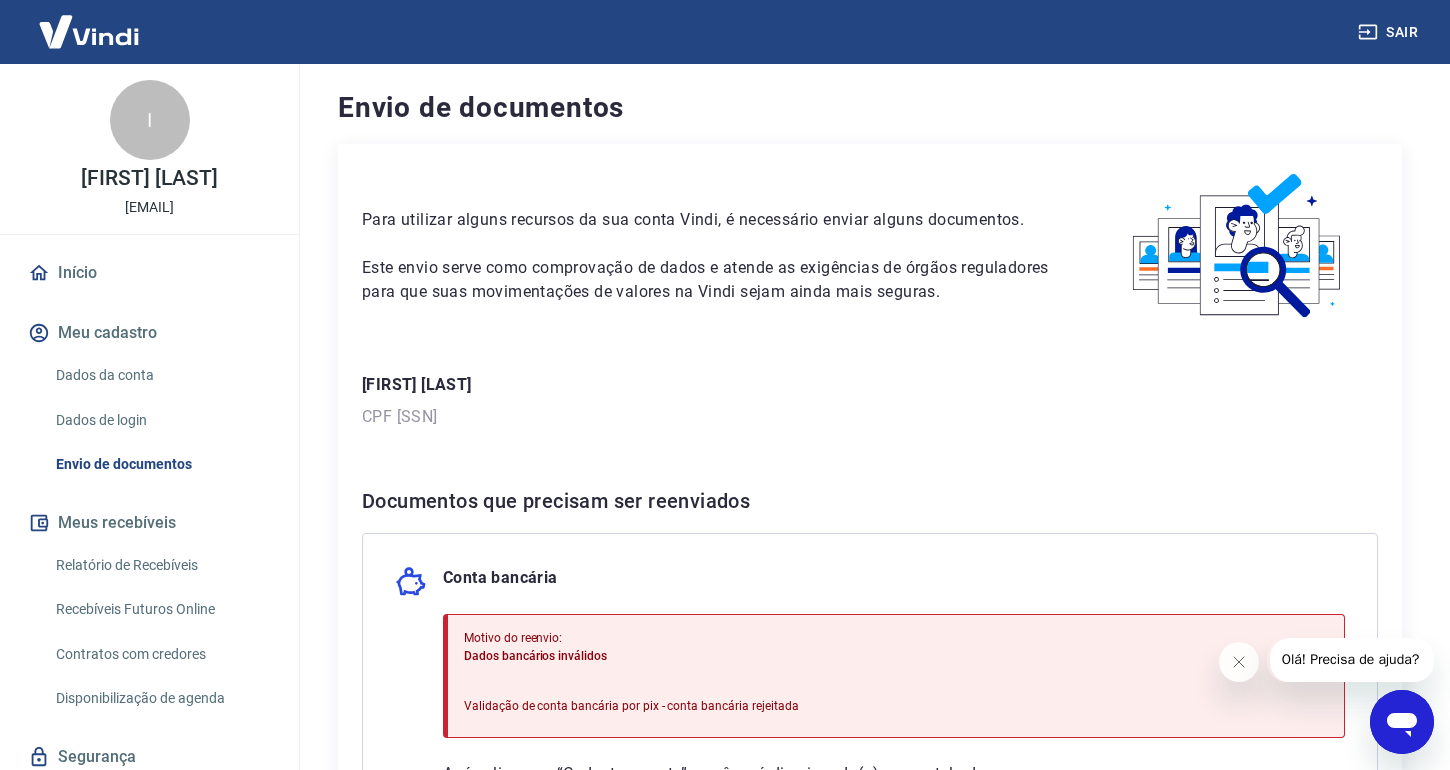 scroll, scrollTop: 232, scrollLeft: 0, axis: vertical 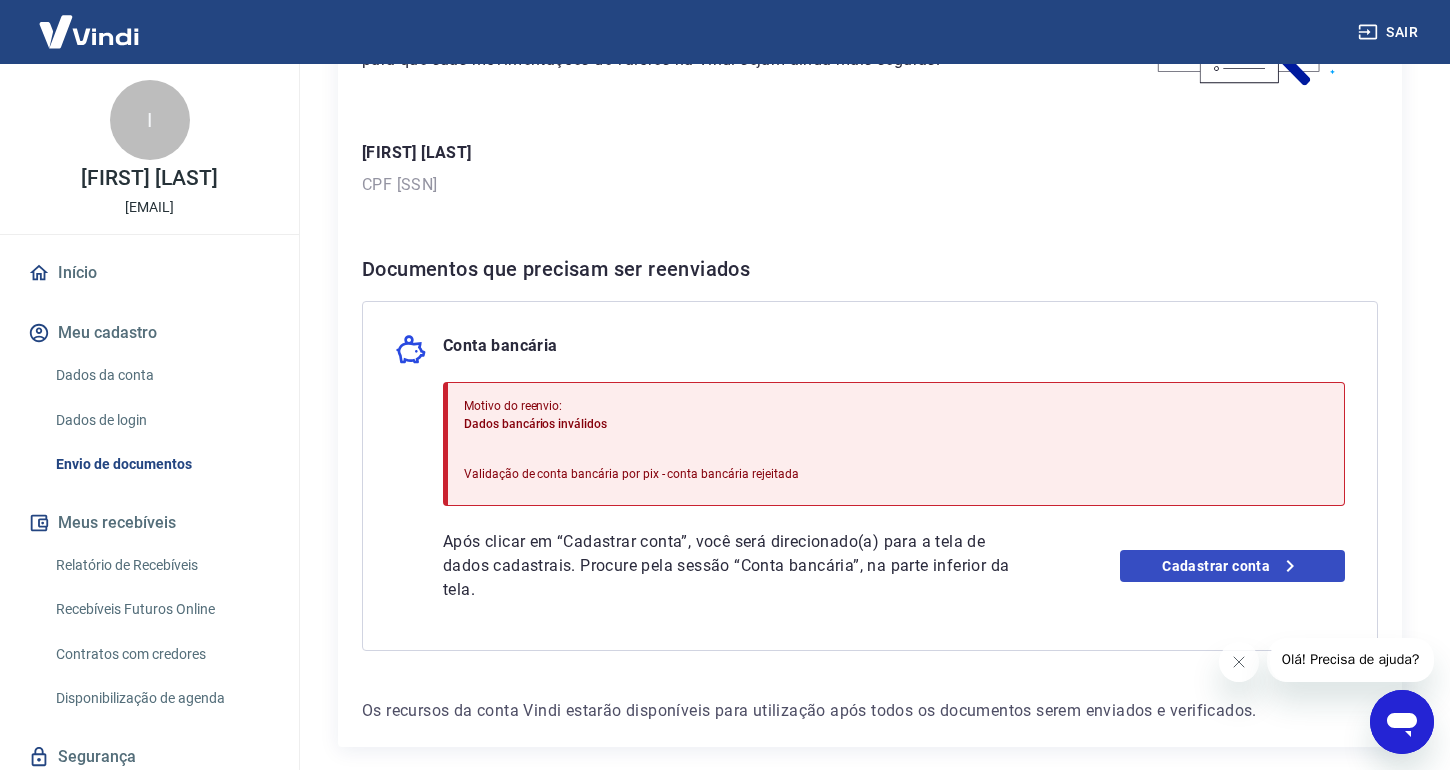 click on "Cadastrar conta" at bounding box center (1233, 566) 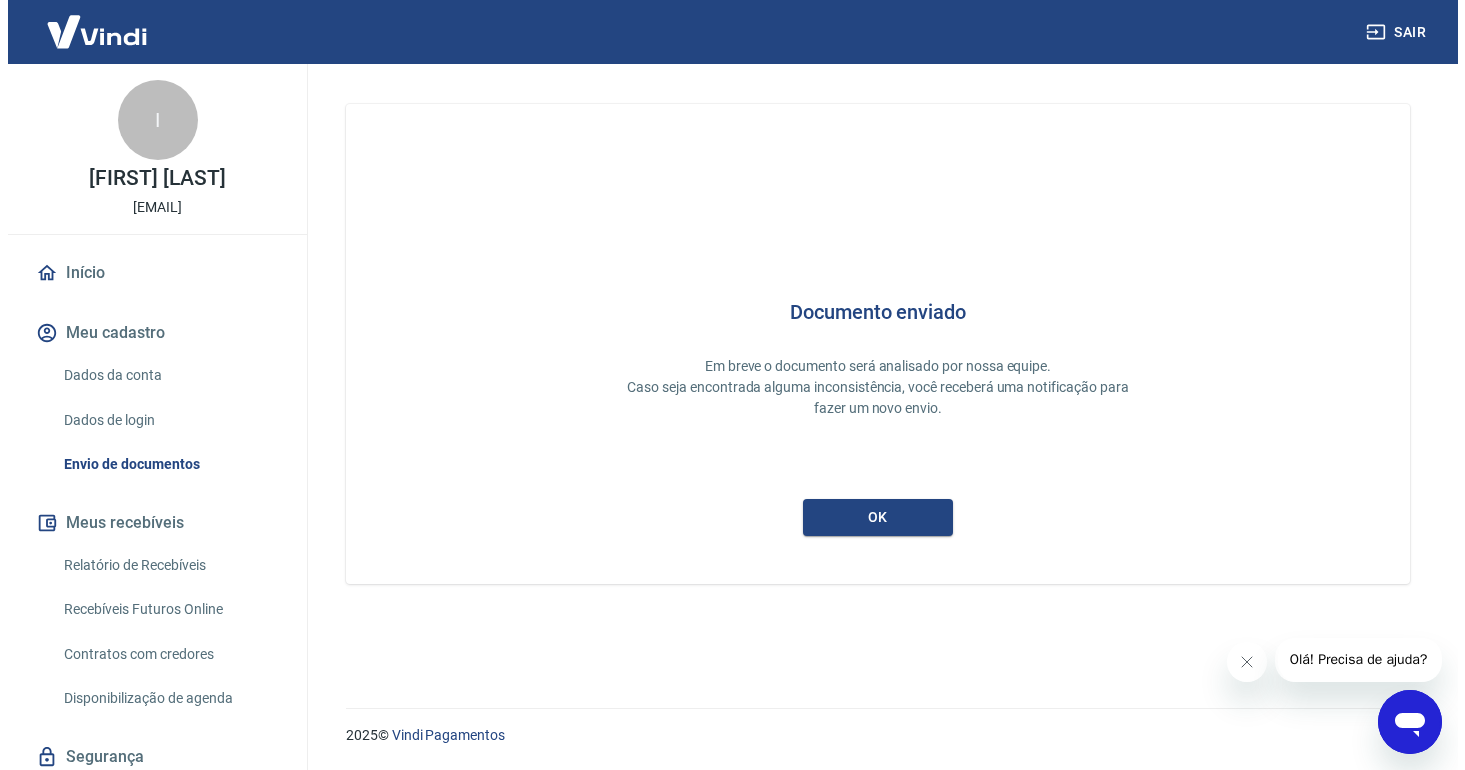scroll, scrollTop: 0, scrollLeft: 0, axis: both 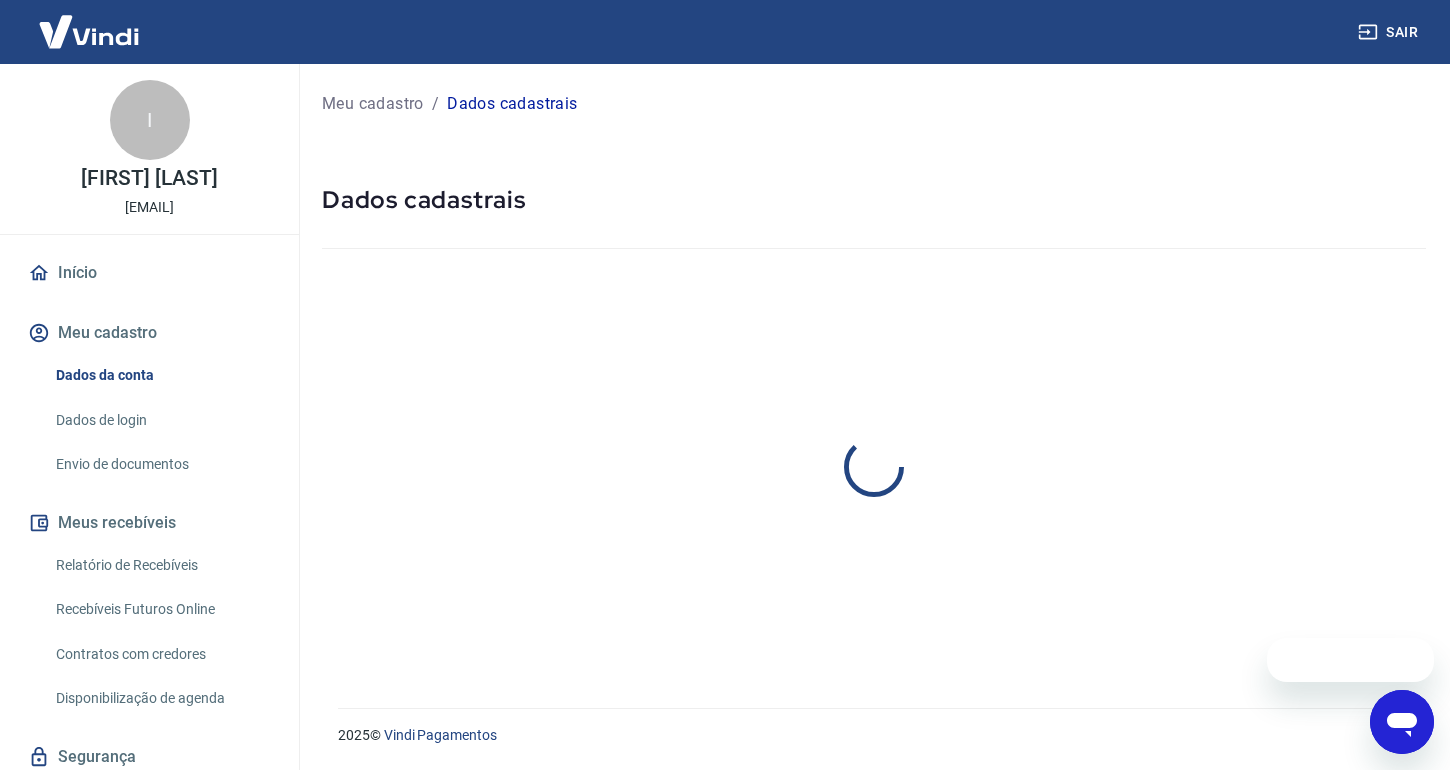 select on "RS" 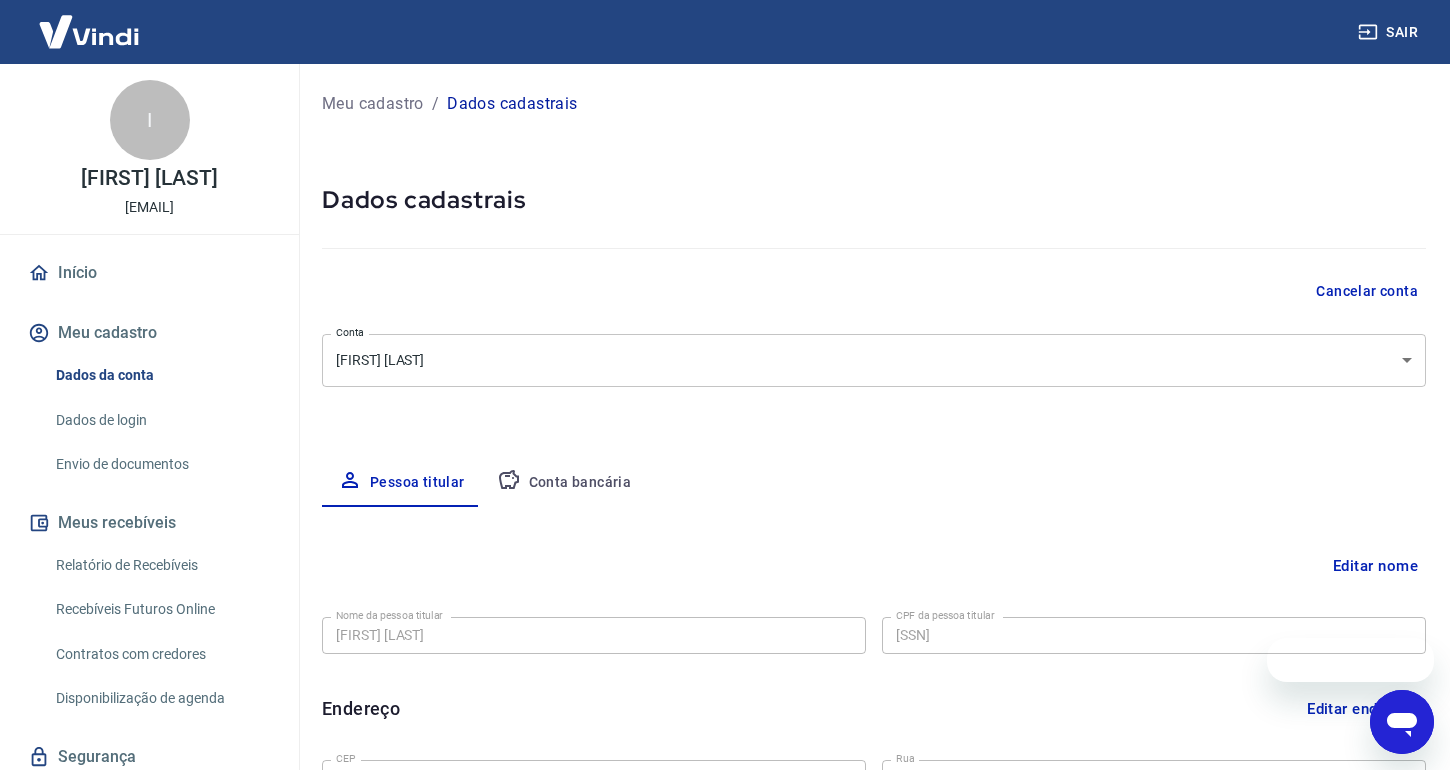 scroll, scrollTop: 0, scrollLeft: 0, axis: both 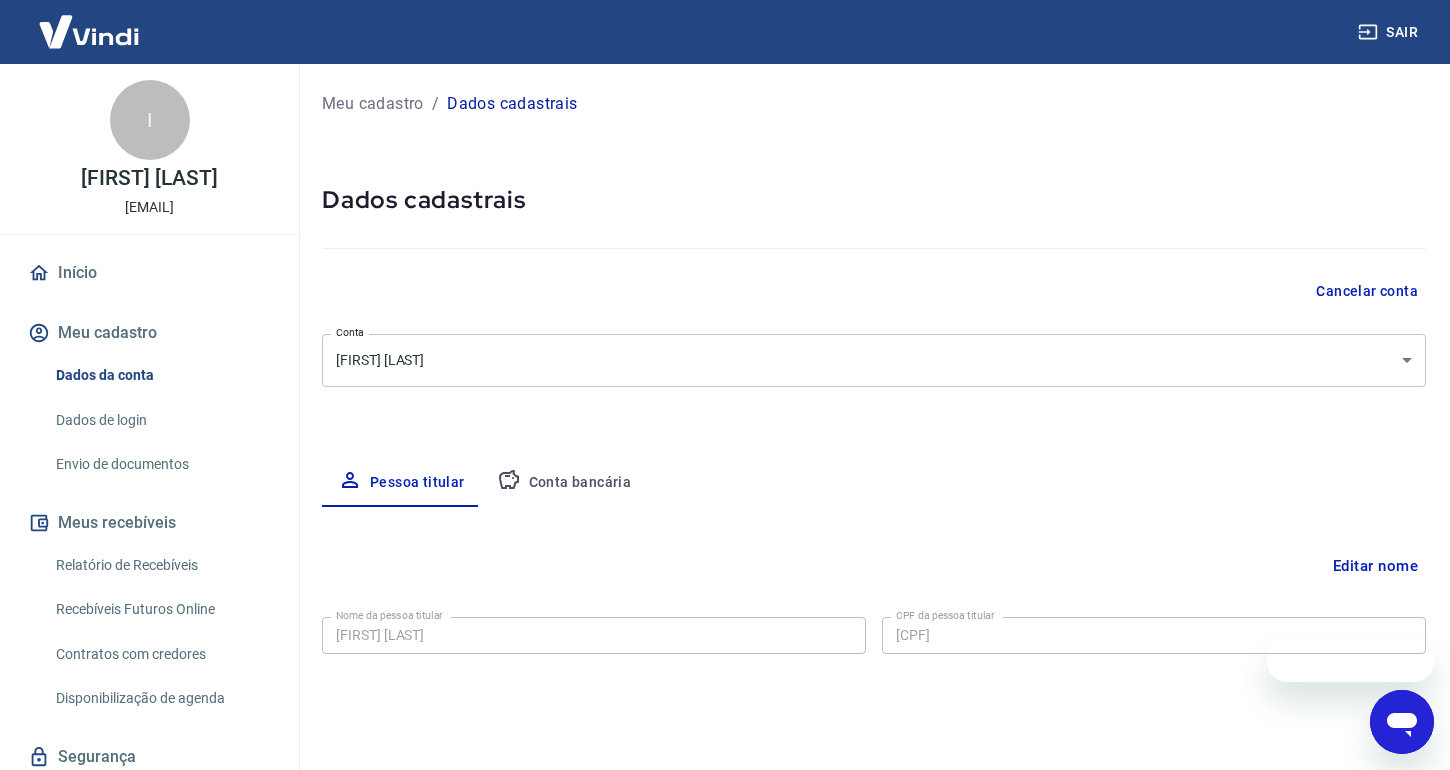 select on "RS" 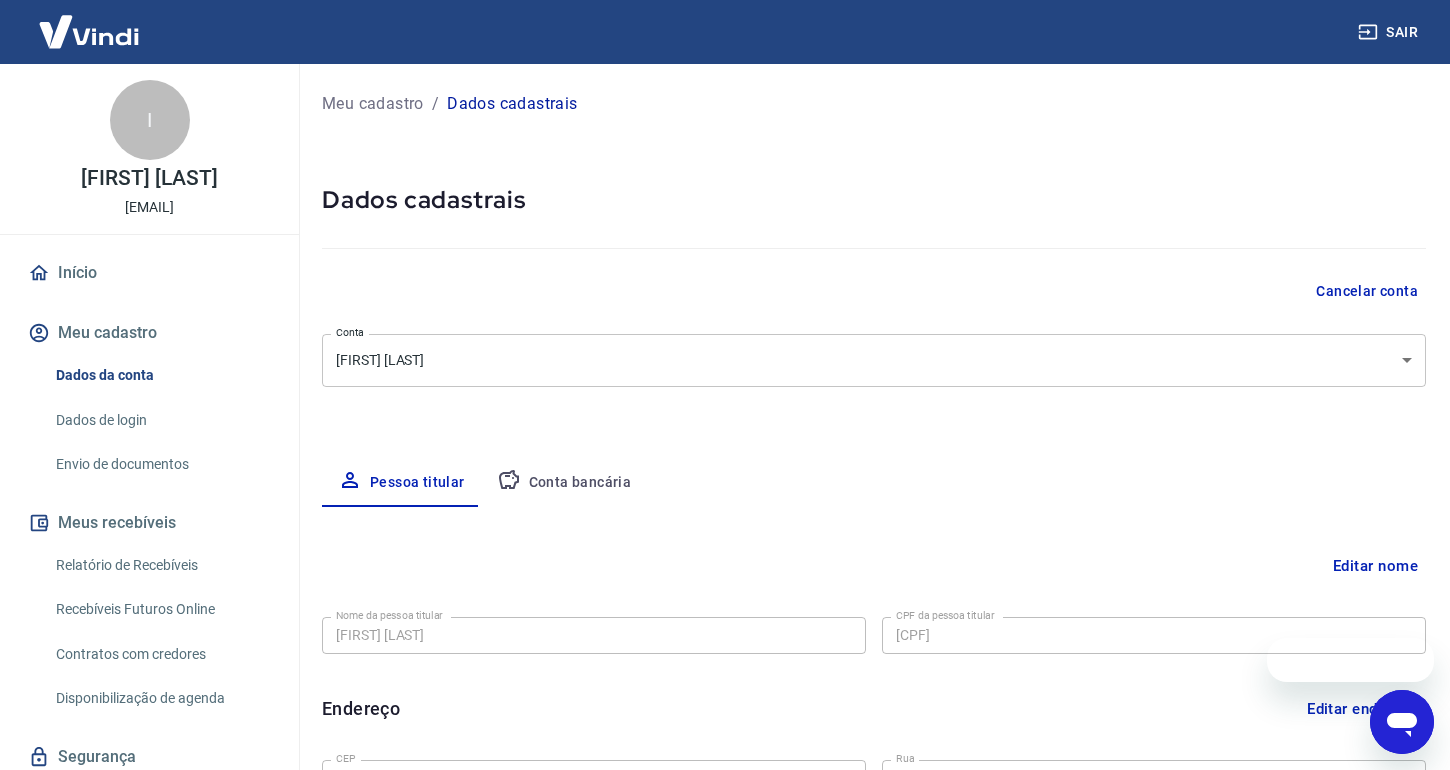 scroll, scrollTop: 0, scrollLeft: 0, axis: both 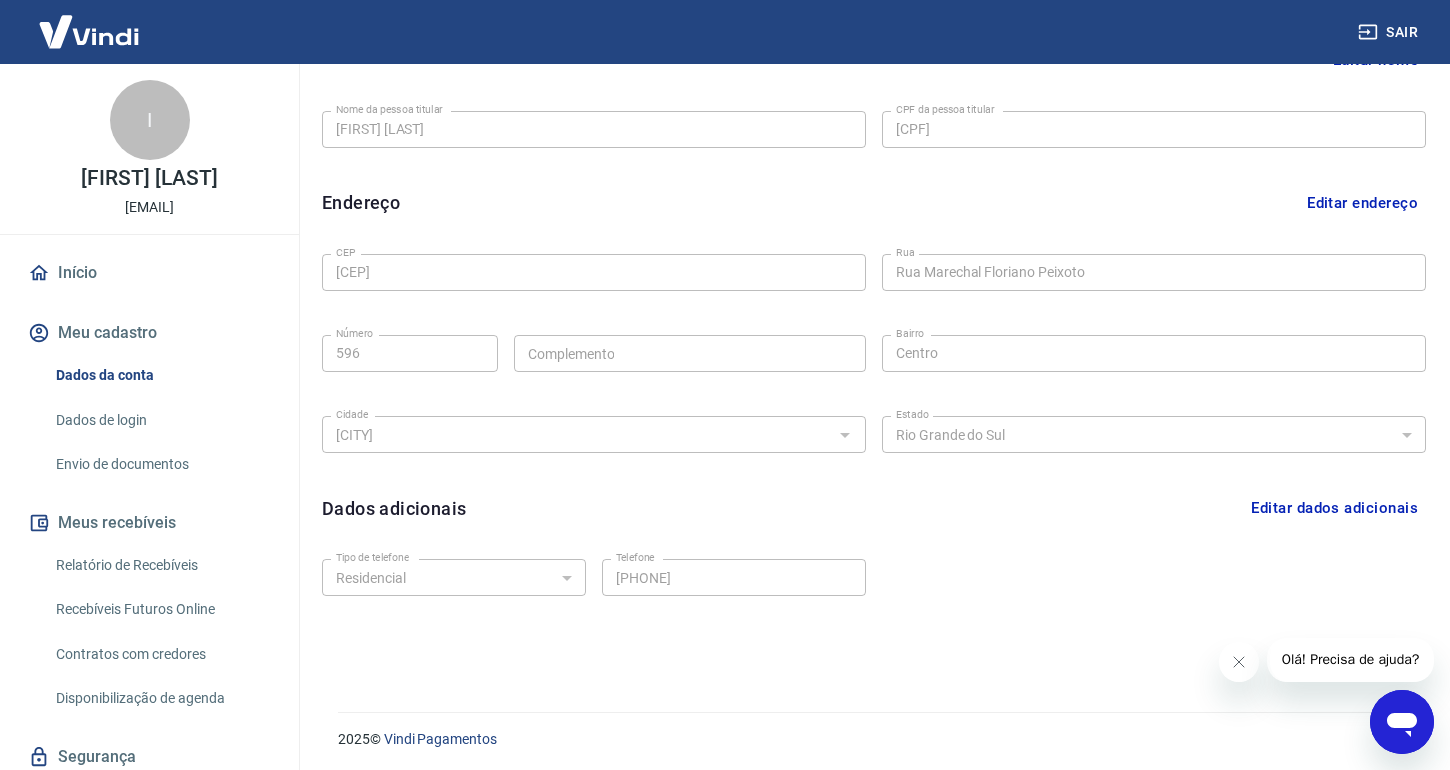 click on "Editar endereço" at bounding box center (1362, 203) 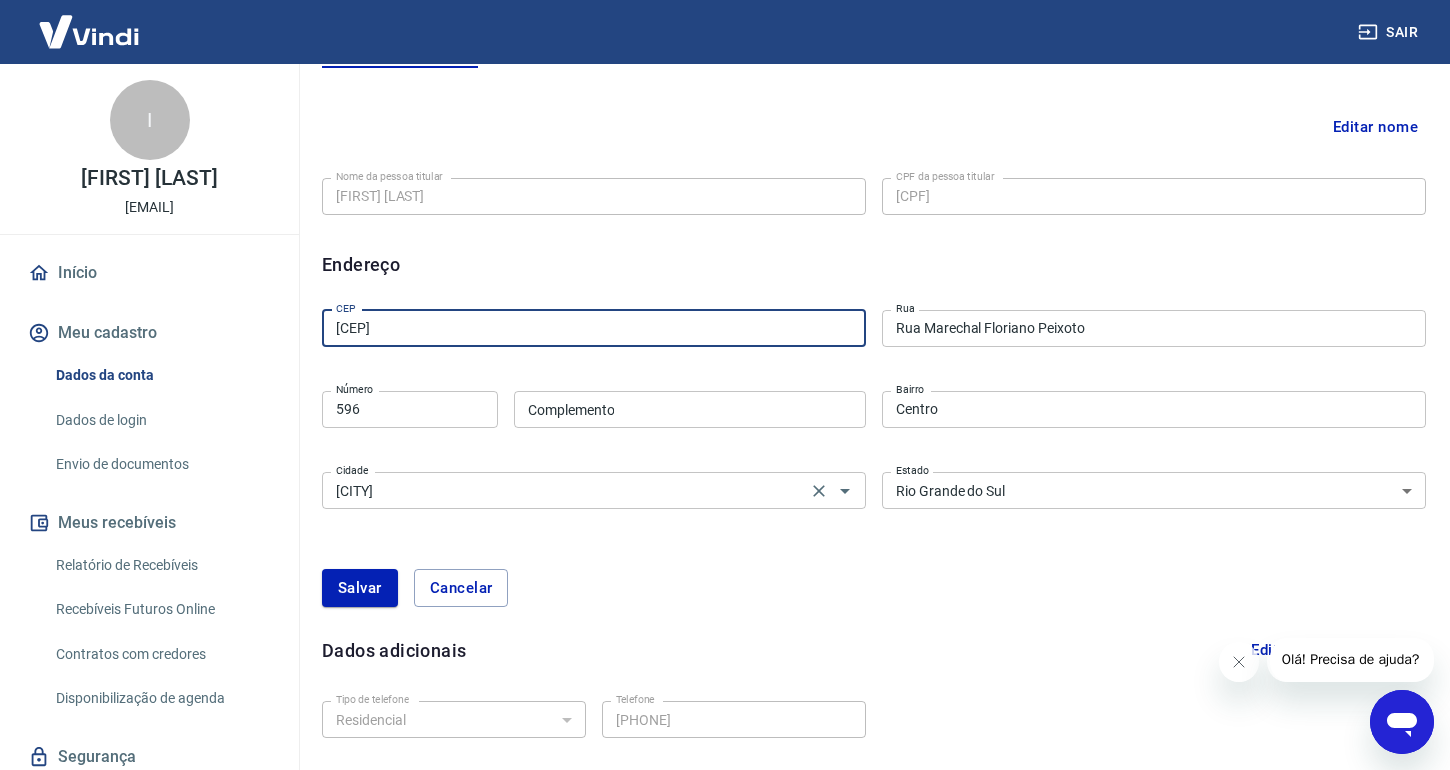 scroll, scrollTop: 514, scrollLeft: 0, axis: vertical 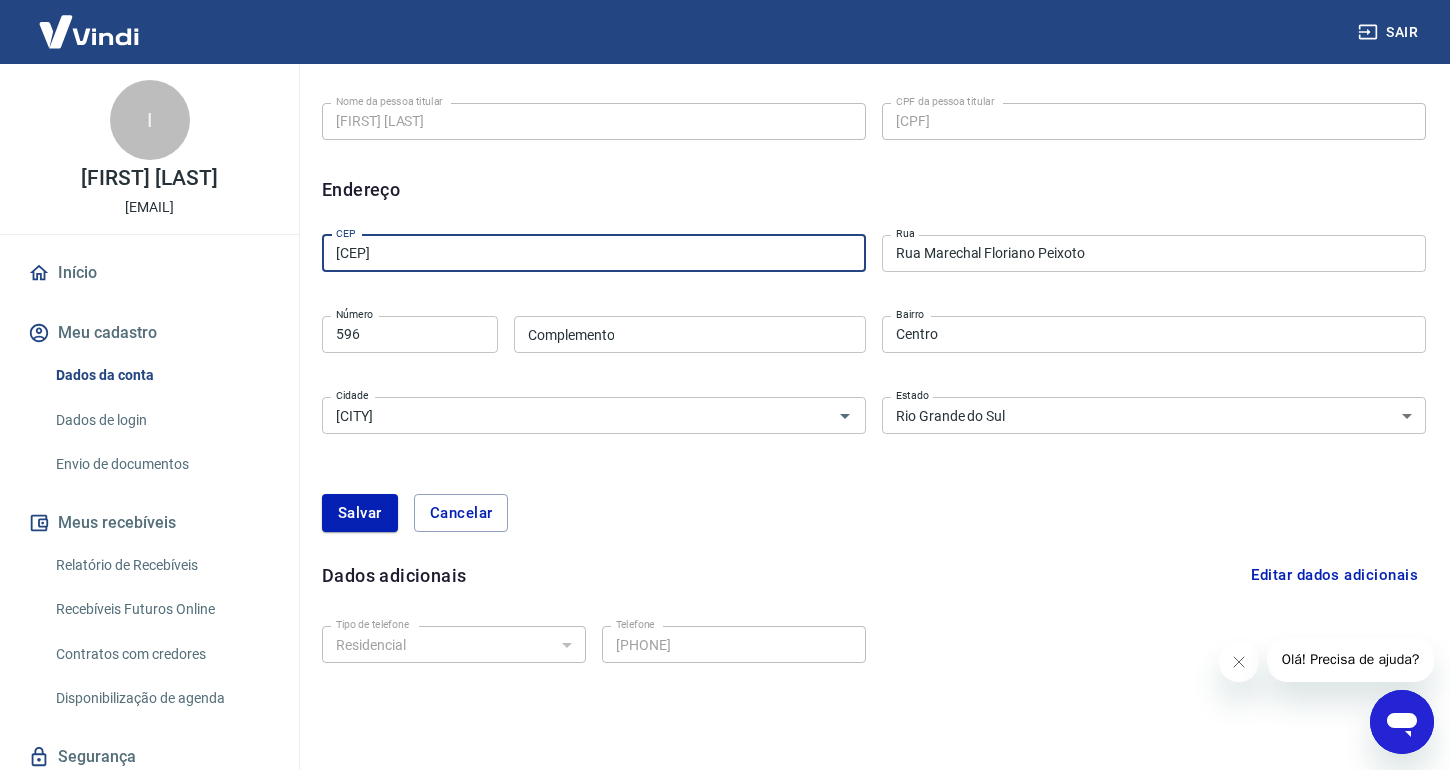 drag, startPoint x: 416, startPoint y: 250, endPoint x: 304, endPoint y: 251, distance: 112.00446 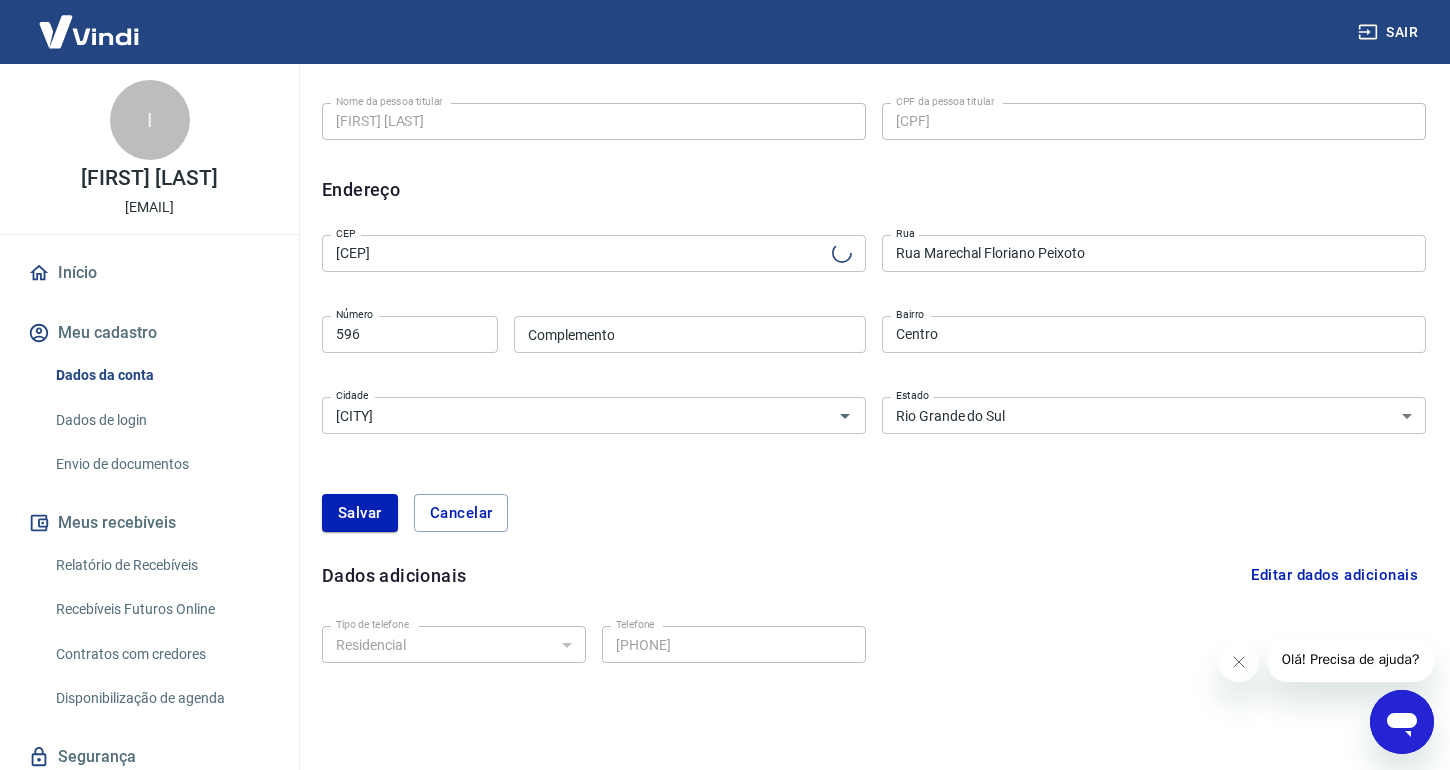 click on "Endereço Editar endereço" at bounding box center [874, 189] 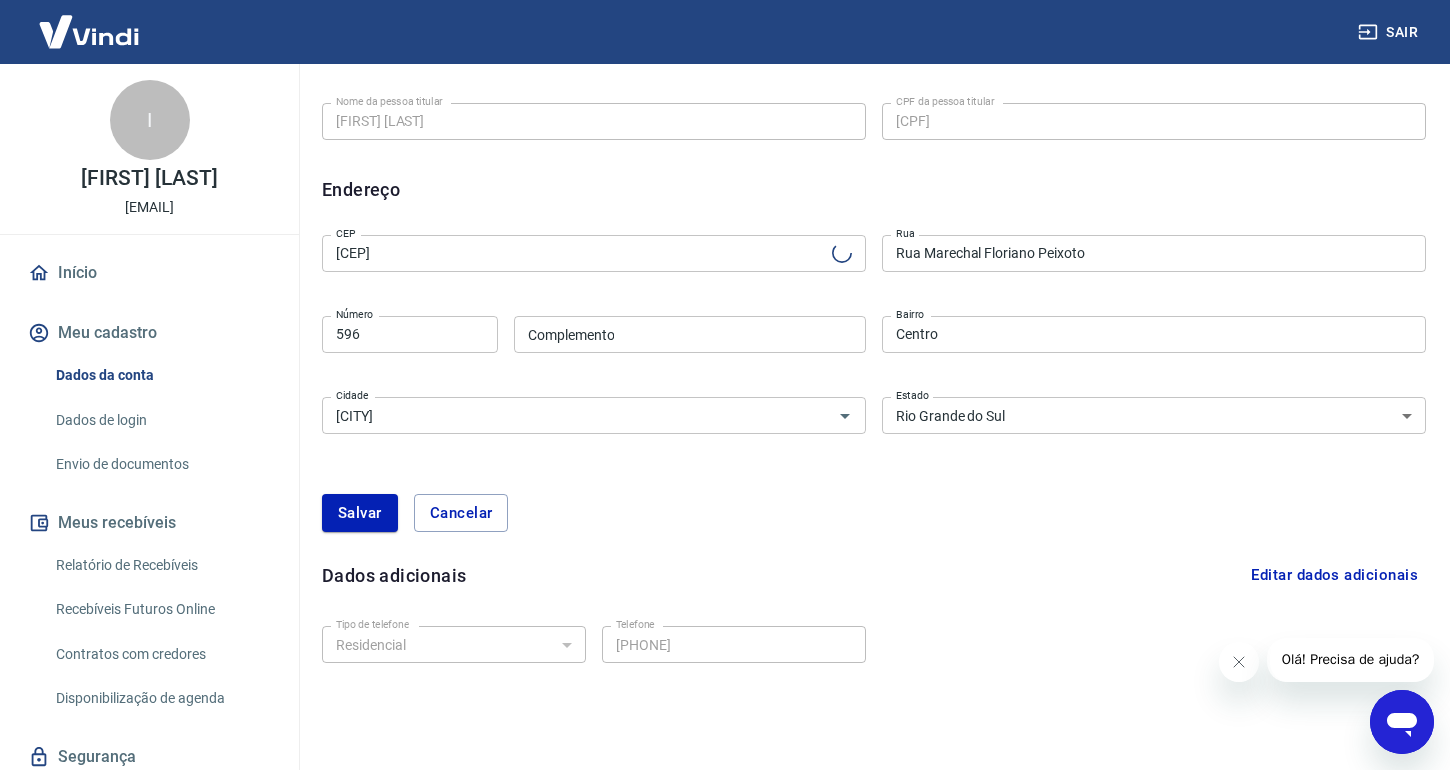 type on "Rua Coronel Domingos Justino" 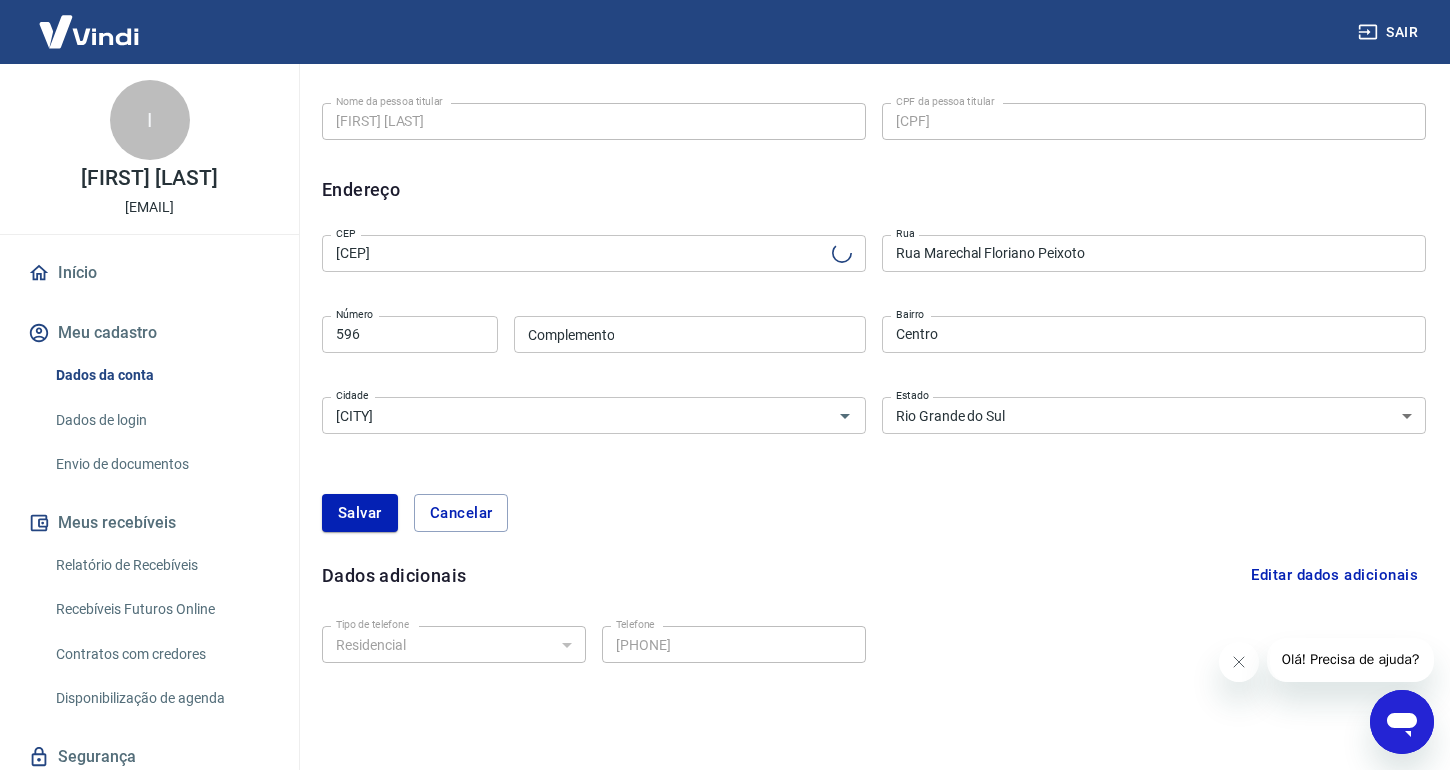 select on "MG" 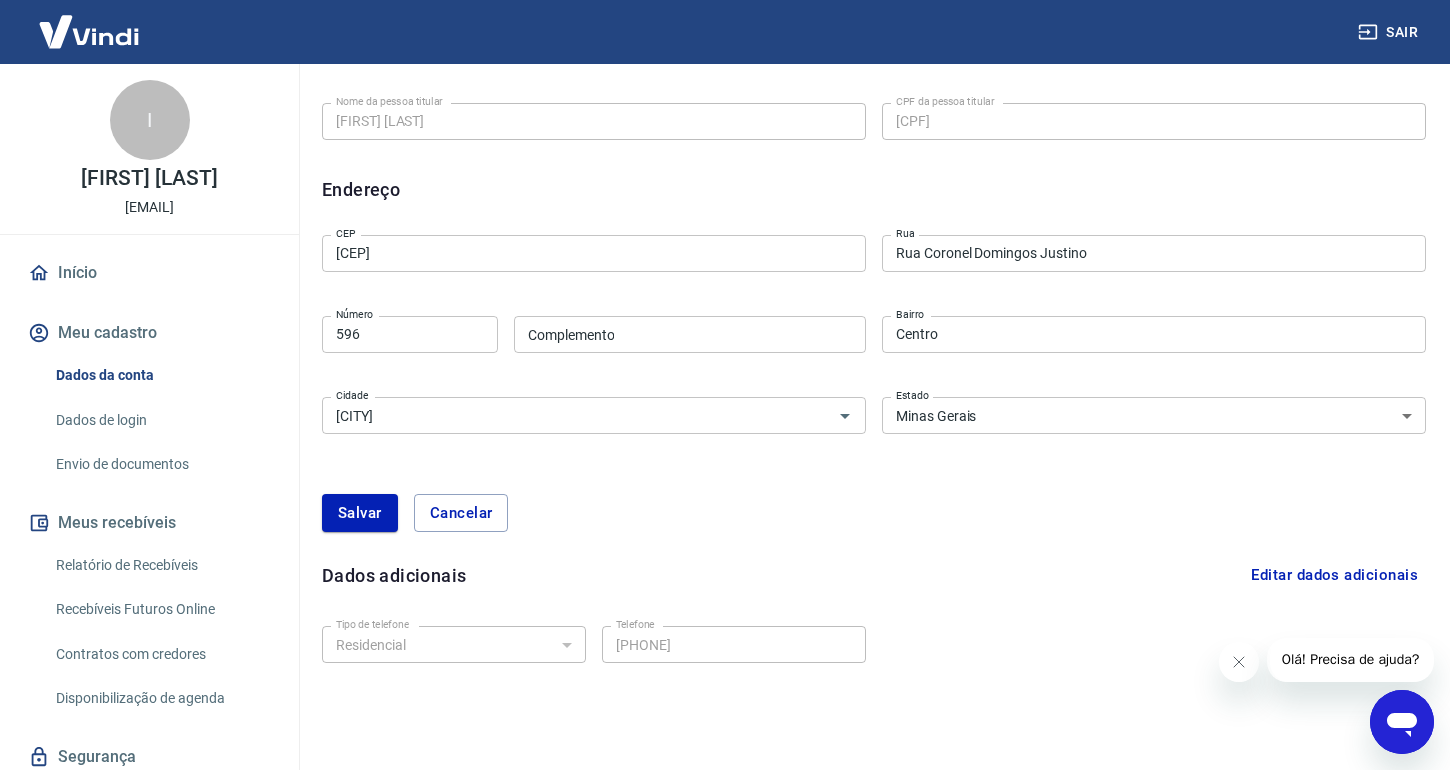 type on "[CITY]" 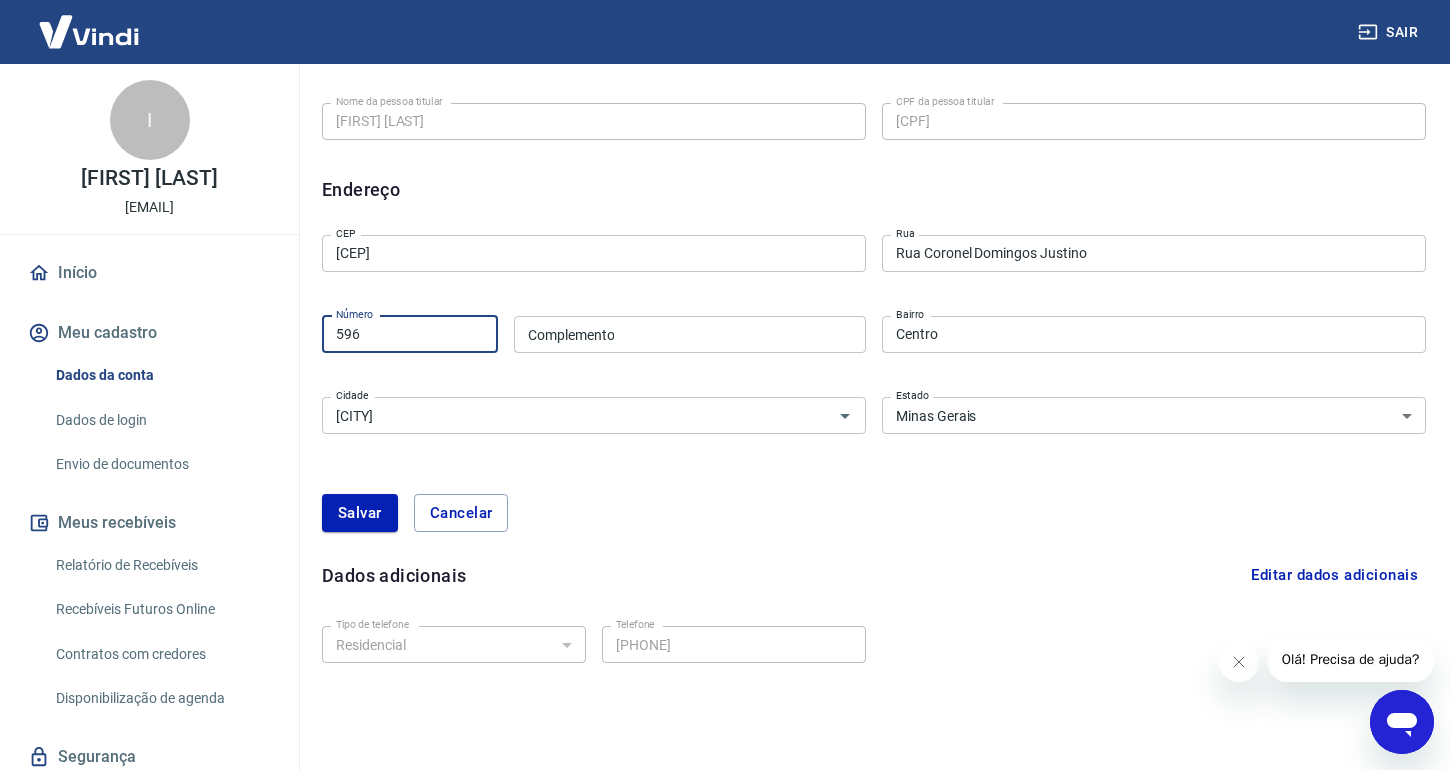 click on "596" at bounding box center [410, 334] 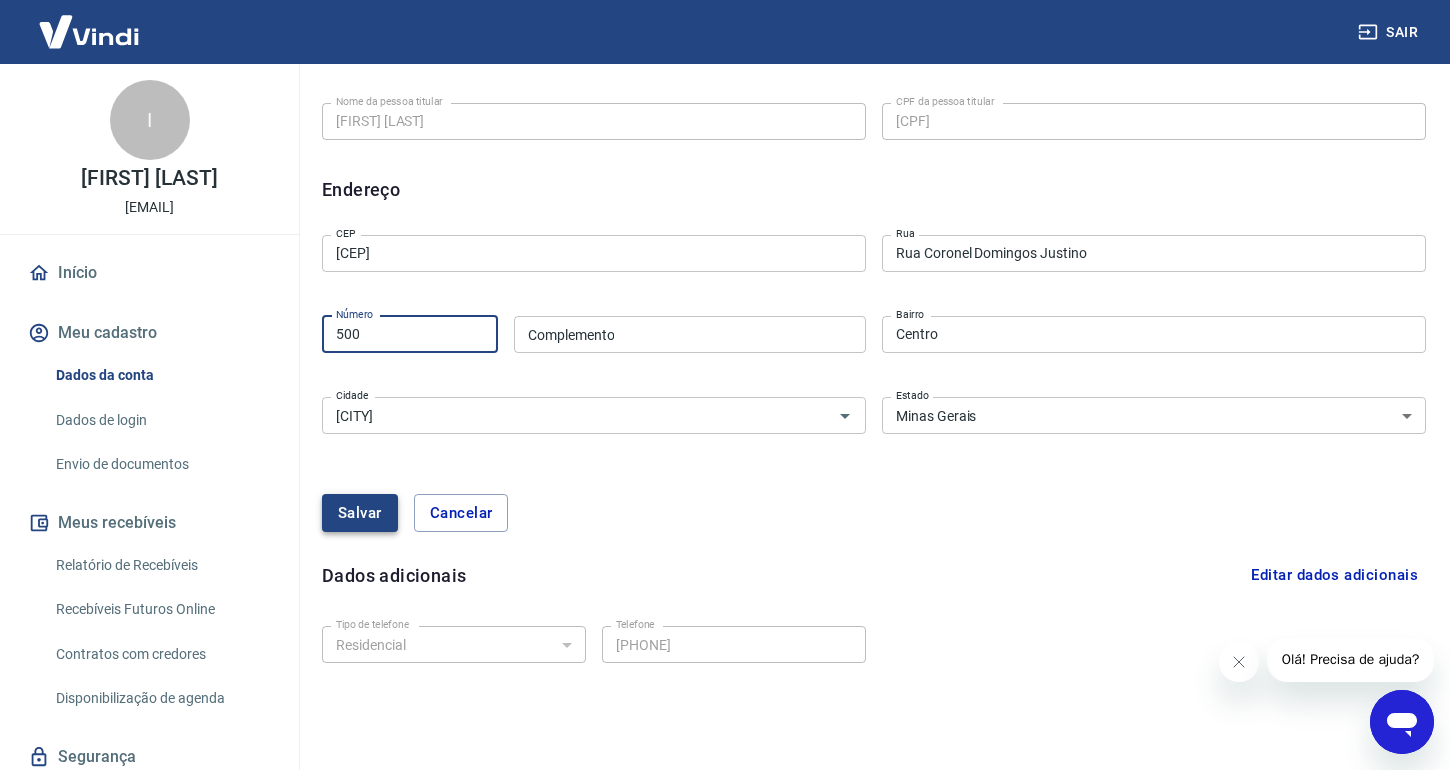 type on "500" 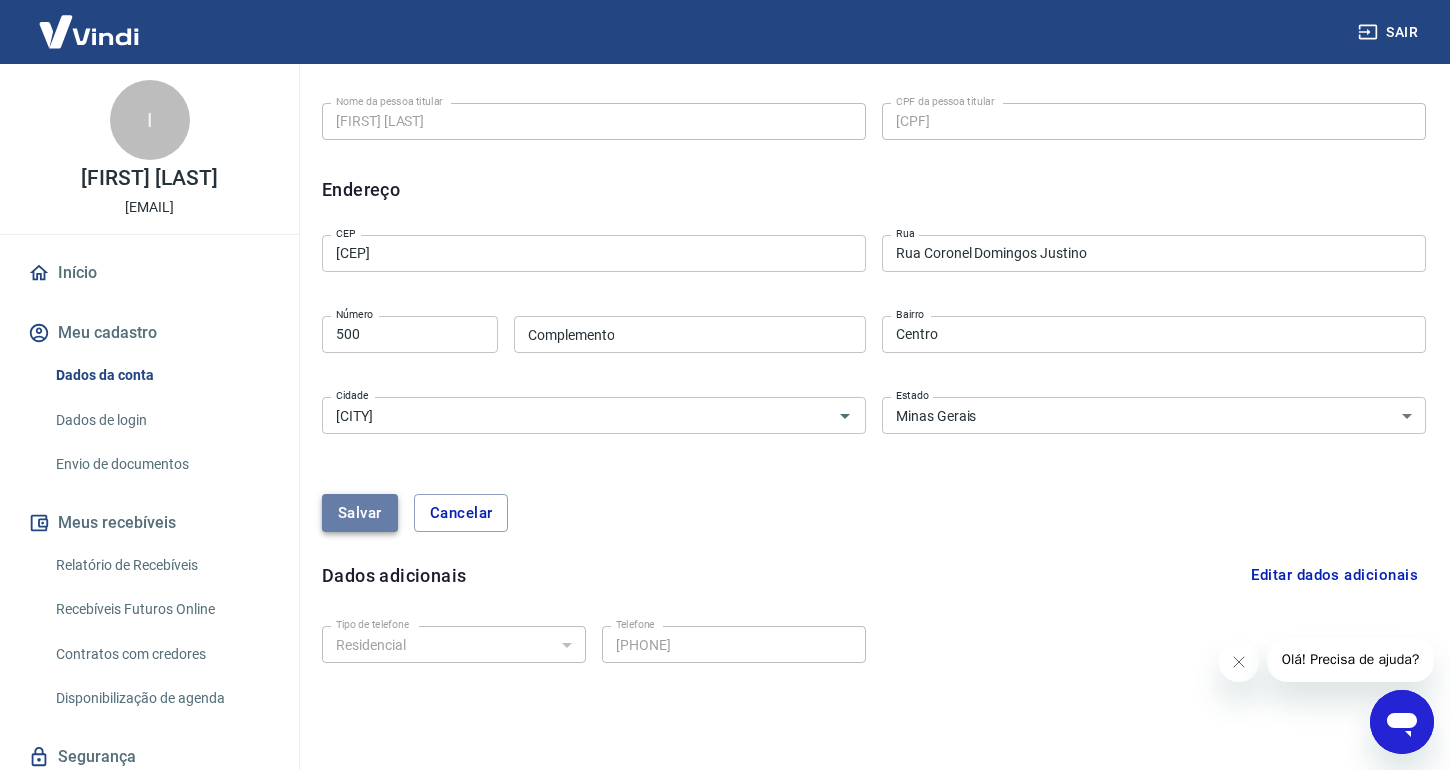 click on "Salvar" at bounding box center (360, 513) 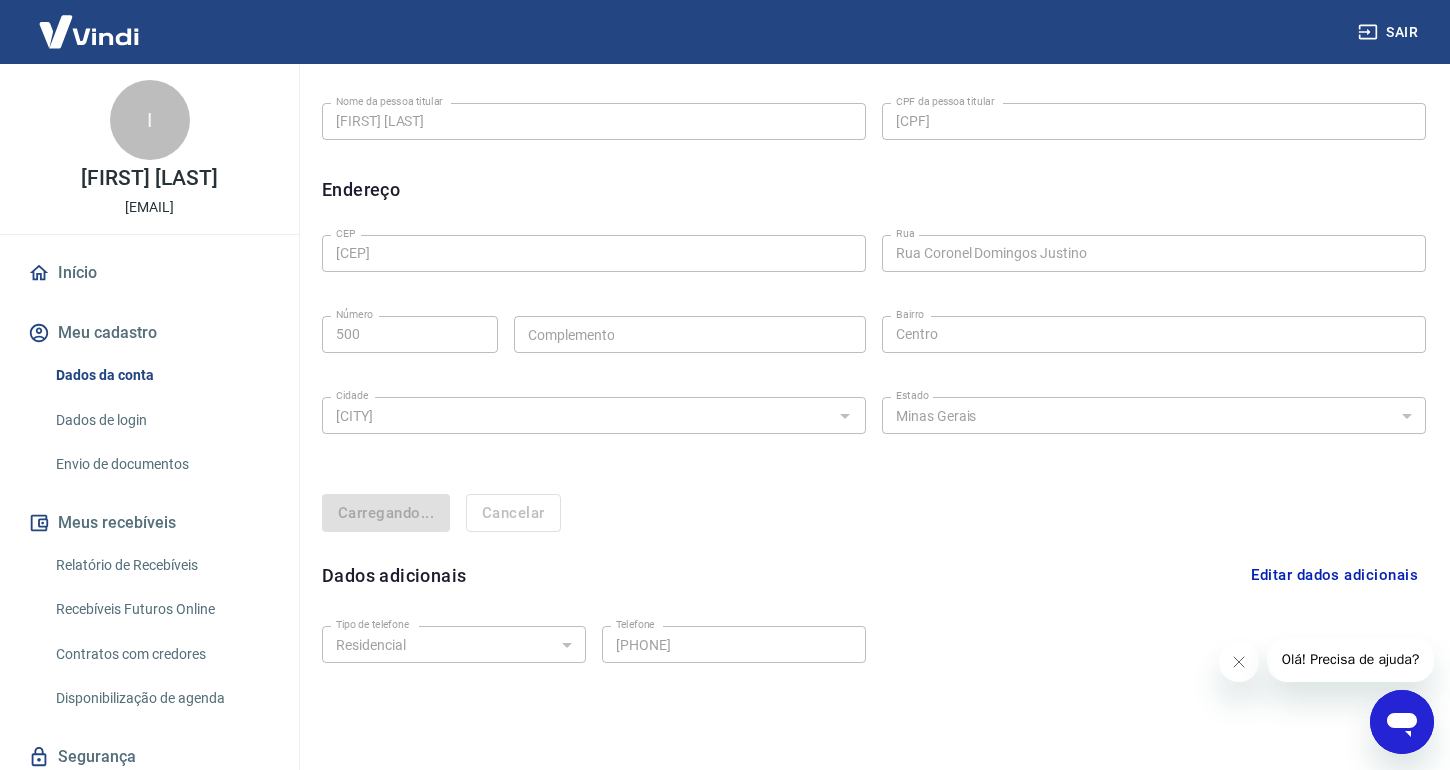 scroll, scrollTop: 473, scrollLeft: 0, axis: vertical 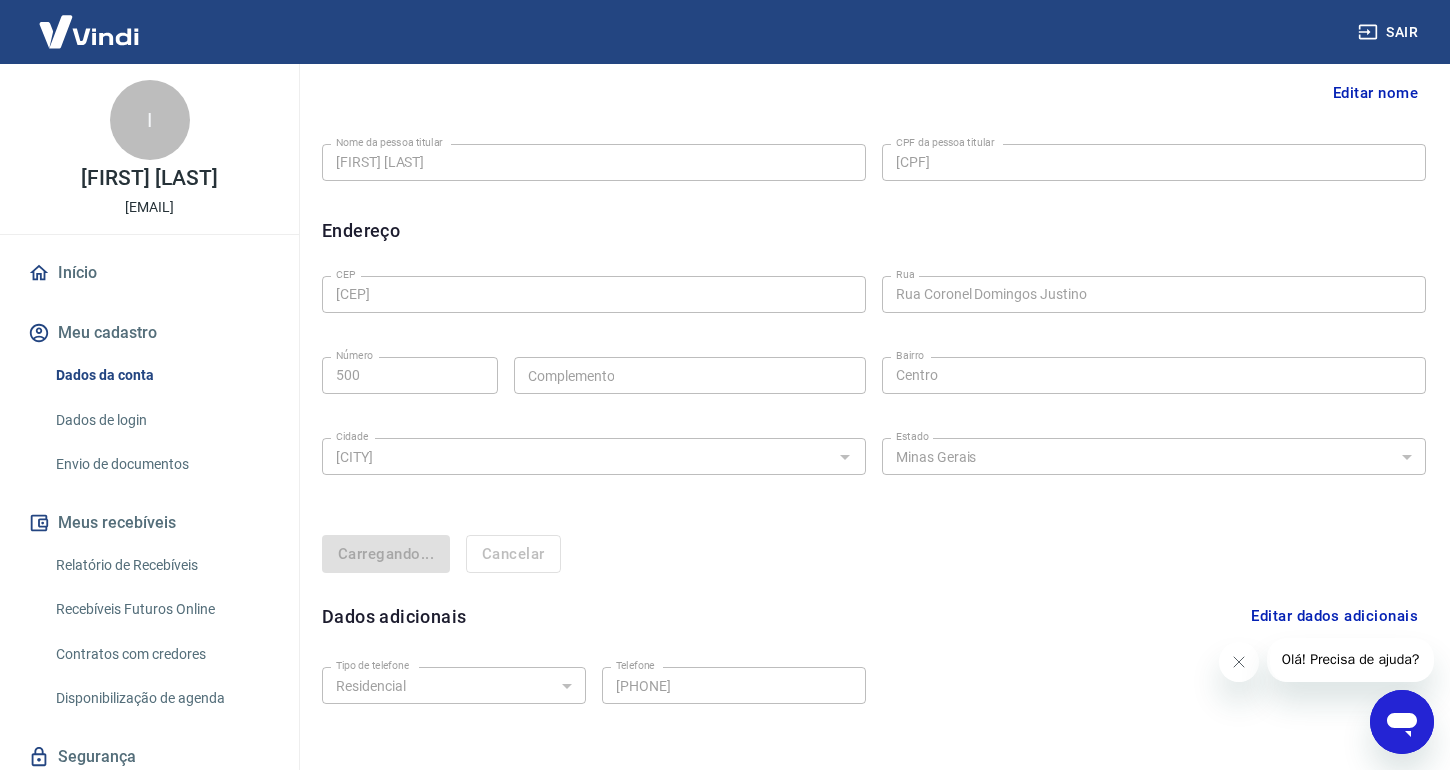 select on "MG" 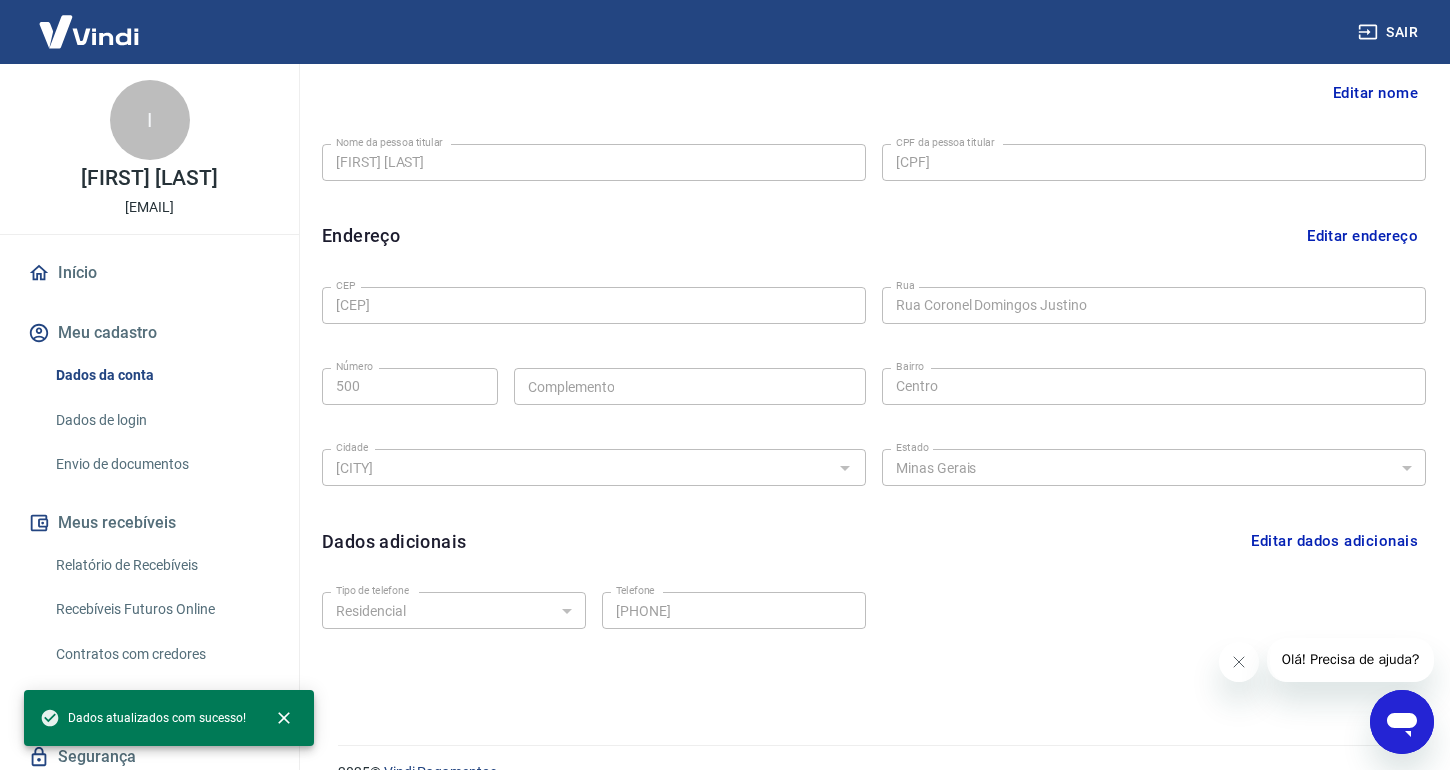 scroll, scrollTop: 101, scrollLeft: 0, axis: vertical 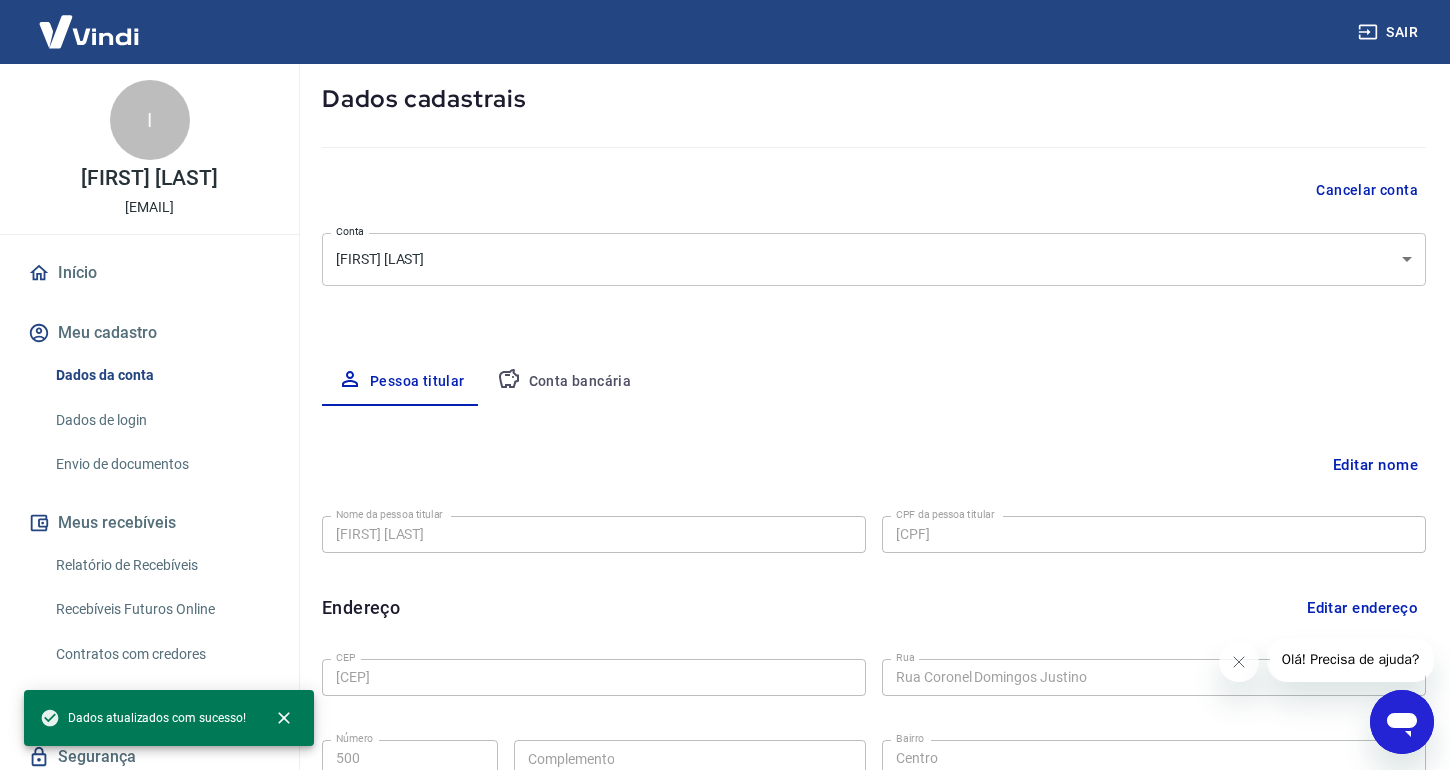 click on "Conta bancária" at bounding box center [564, 382] 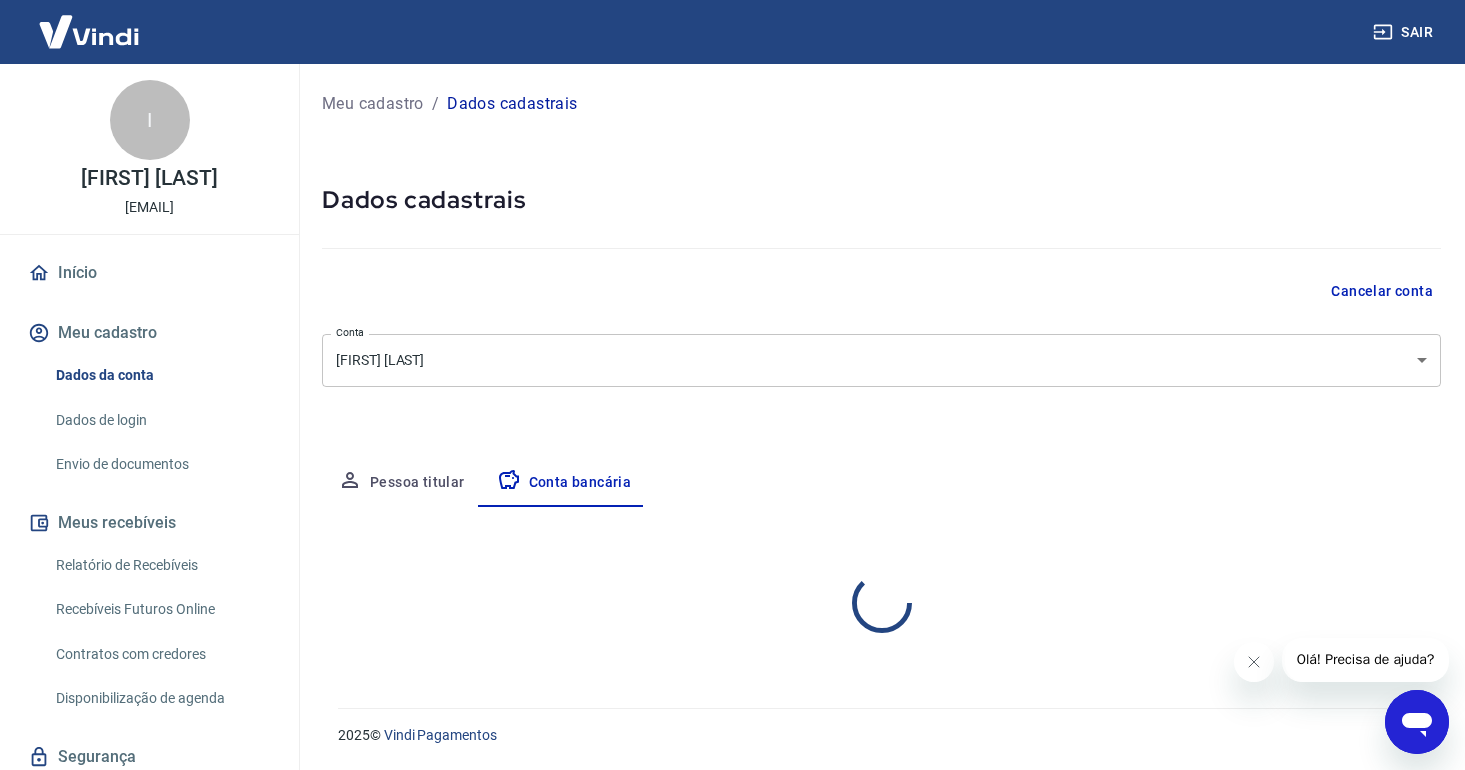 select on "1" 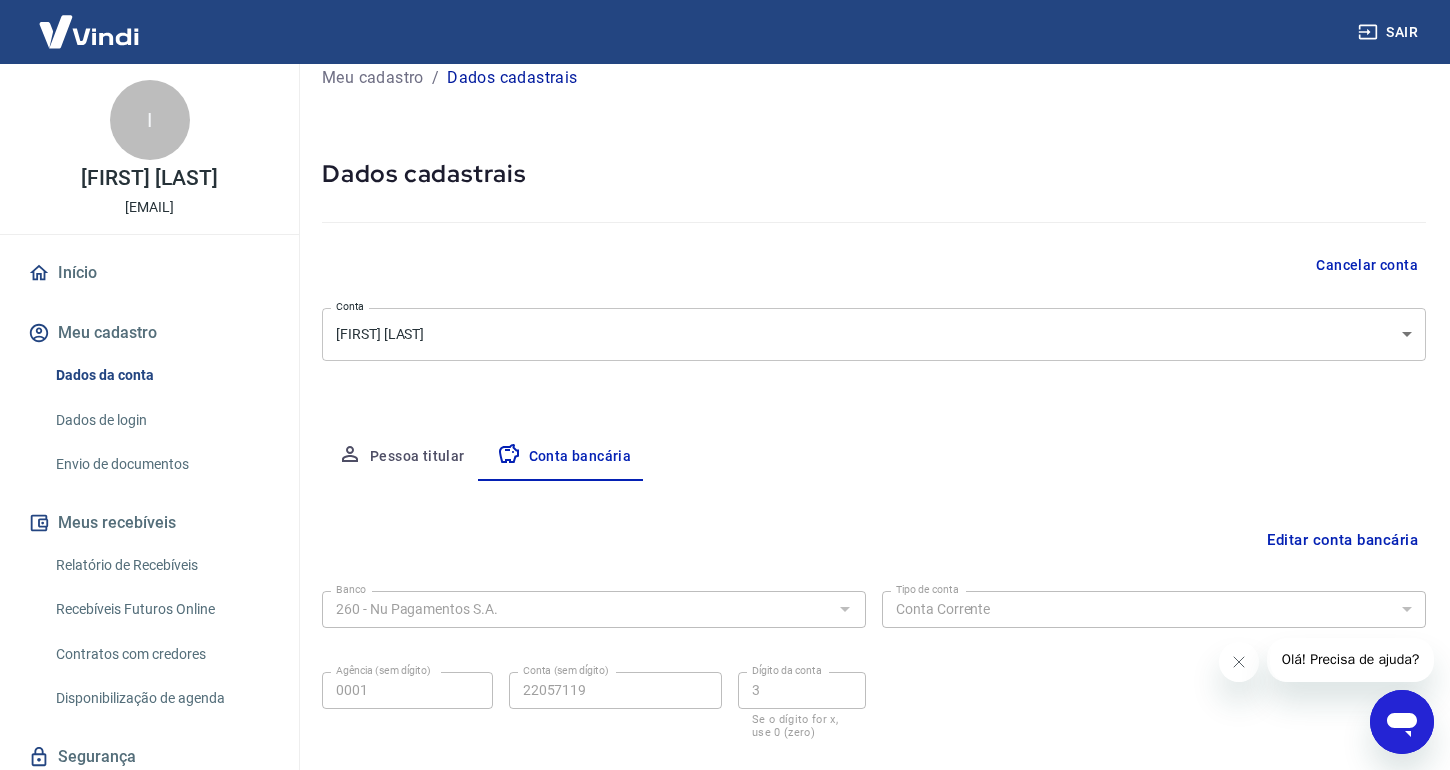 scroll, scrollTop: 140, scrollLeft: 0, axis: vertical 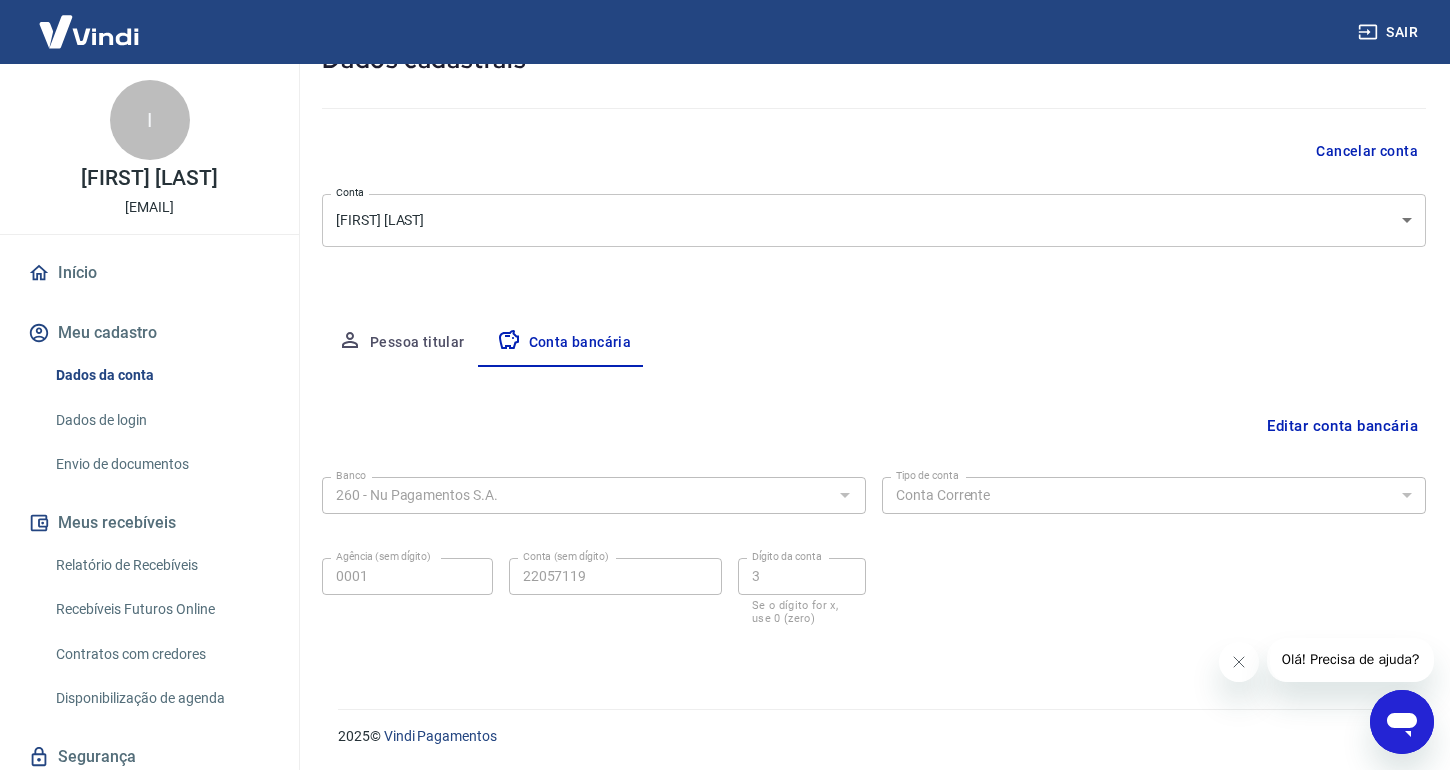 click on "Dados cadastrais" at bounding box center [874, 60] 